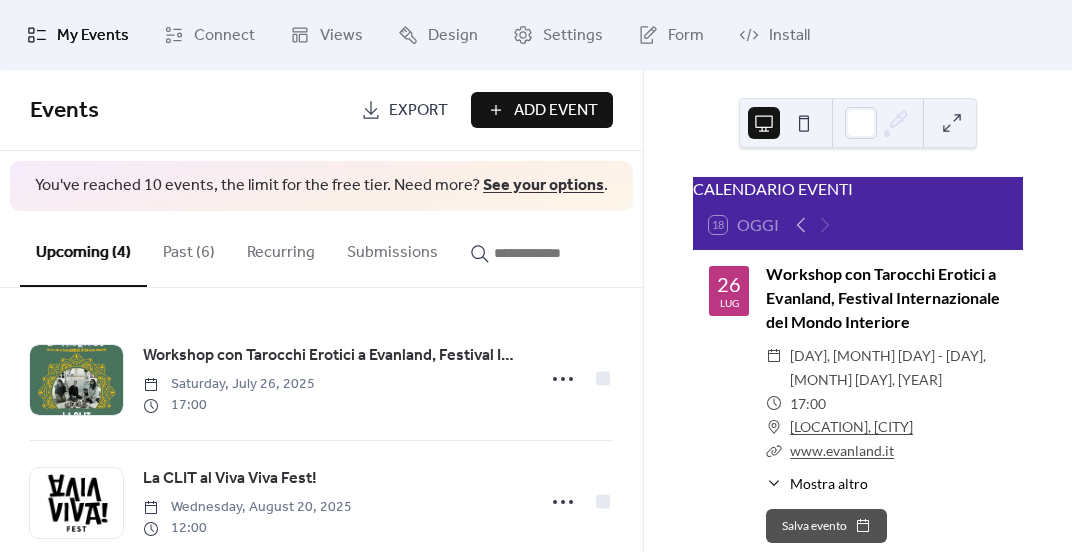 scroll, scrollTop: 0, scrollLeft: 0, axis: both 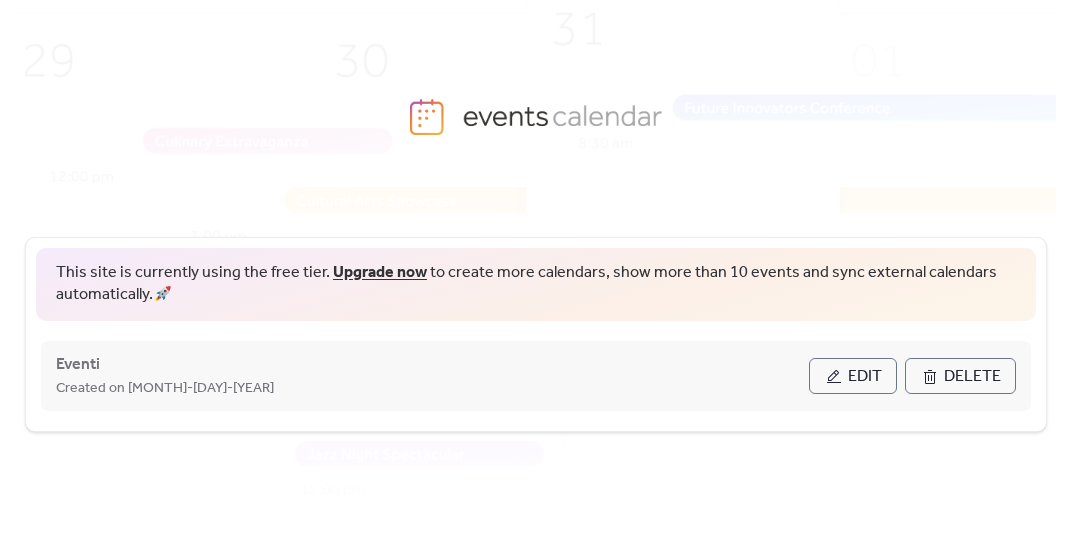 click on "Edit" at bounding box center (853, 376) 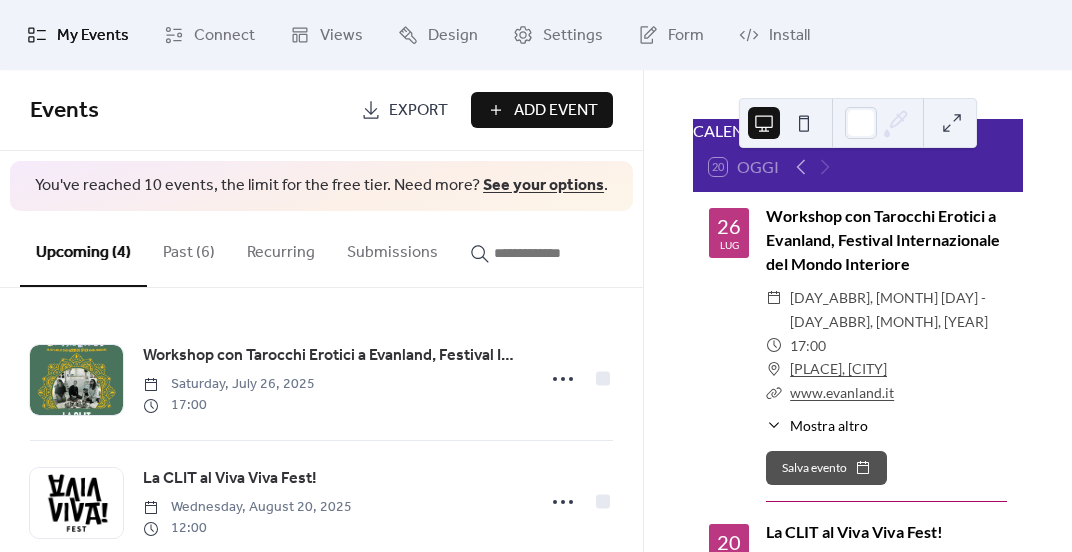 scroll, scrollTop: 63, scrollLeft: 0, axis: vertical 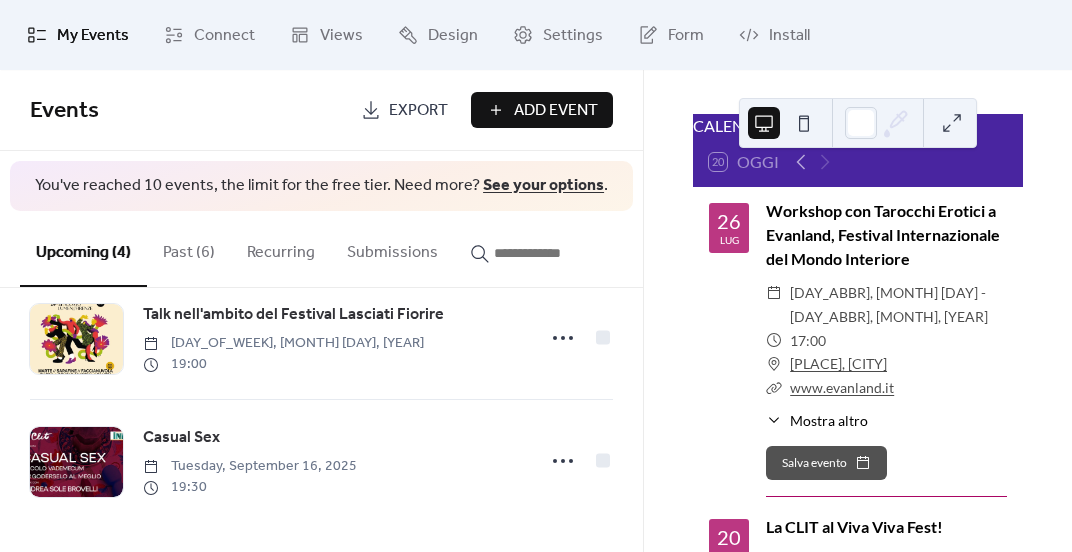 click on "Export" at bounding box center (418, 111) 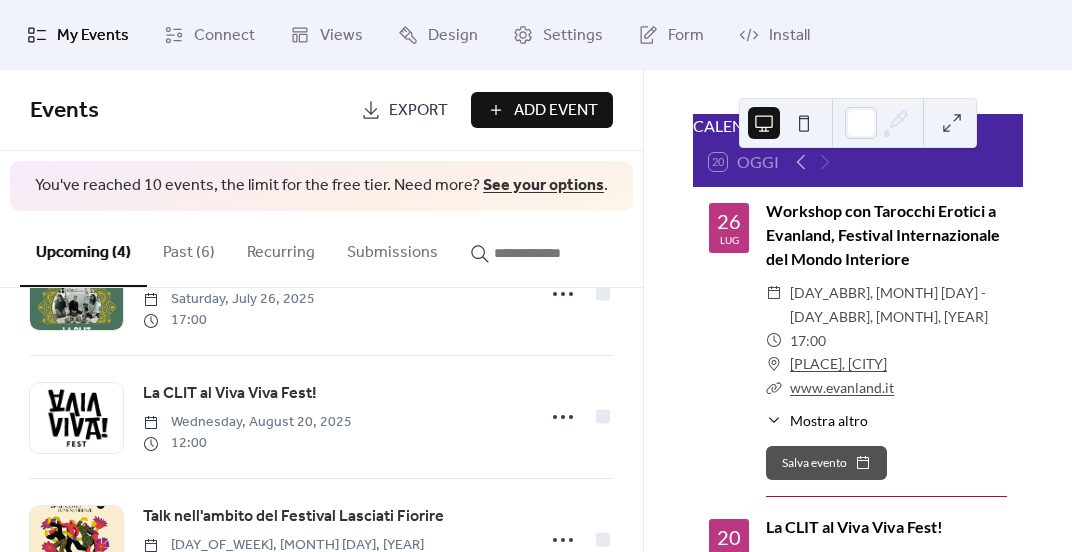 scroll, scrollTop: 0, scrollLeft: 0, axis: both 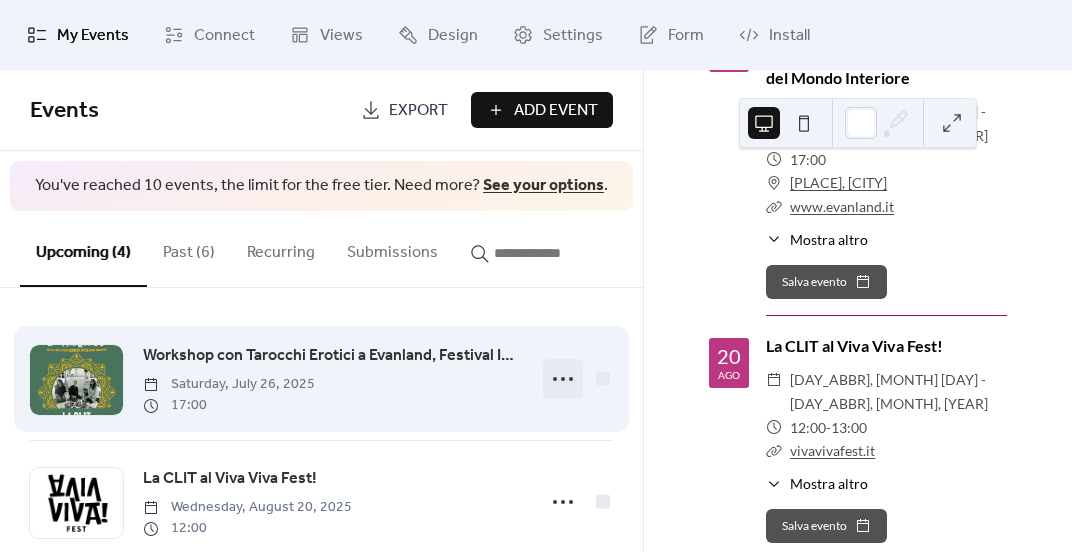 click 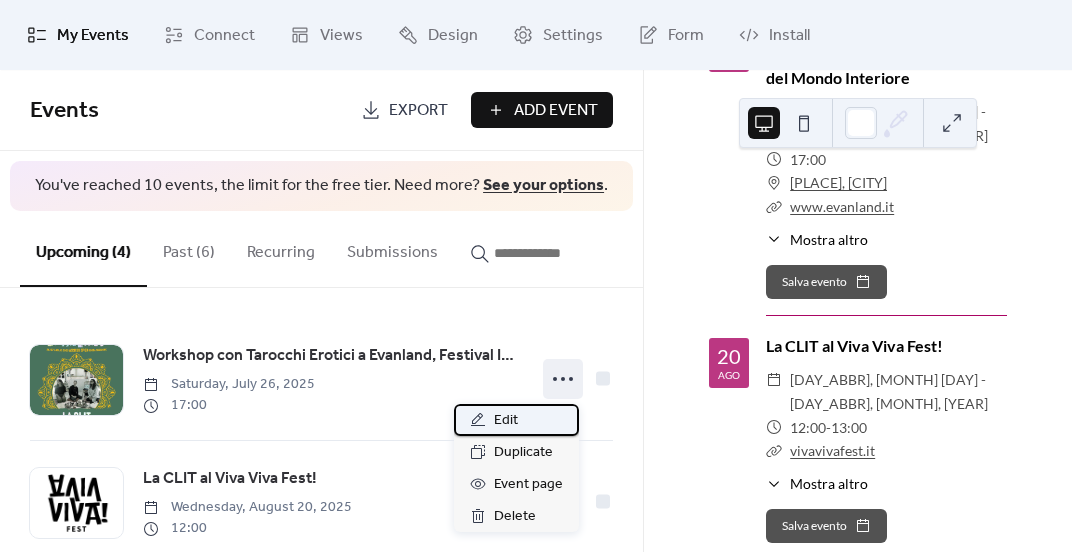 click on "Edit" at bounding box center (516, 420) 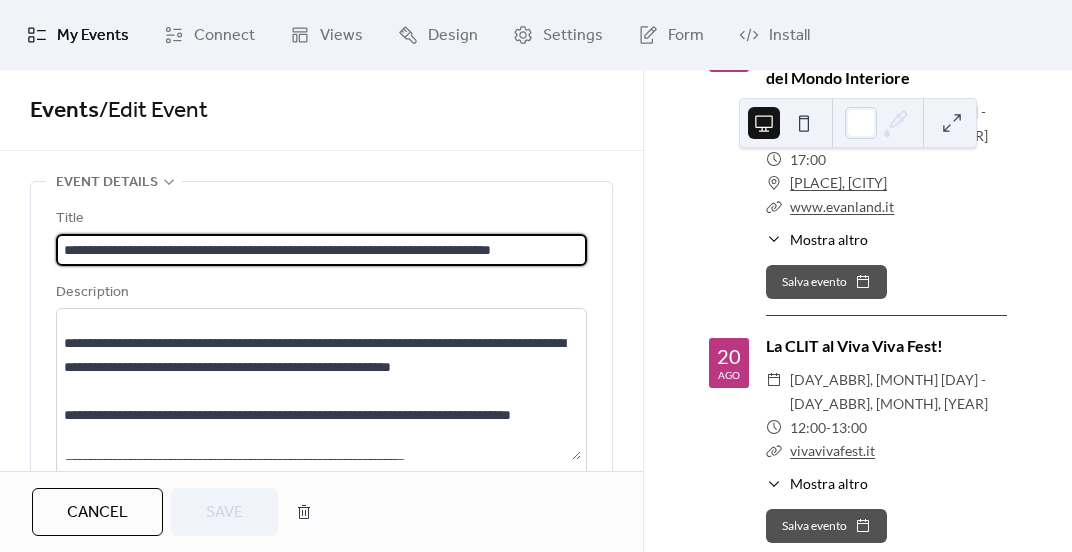 scroll, scrollTop: 192, scrollLeft: 0, axis: vertical 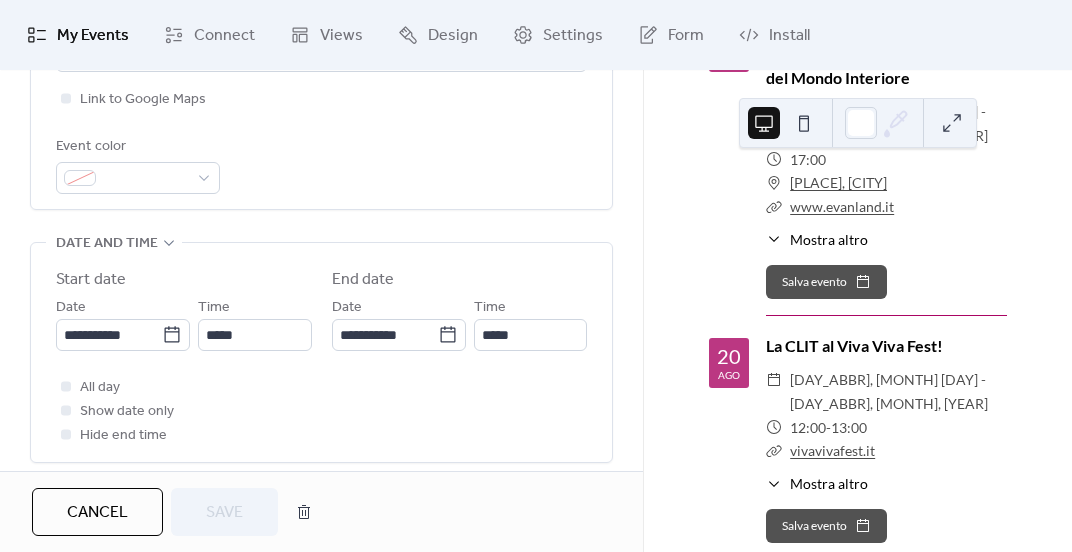 click on "**********" at bounding box center [321, 357] 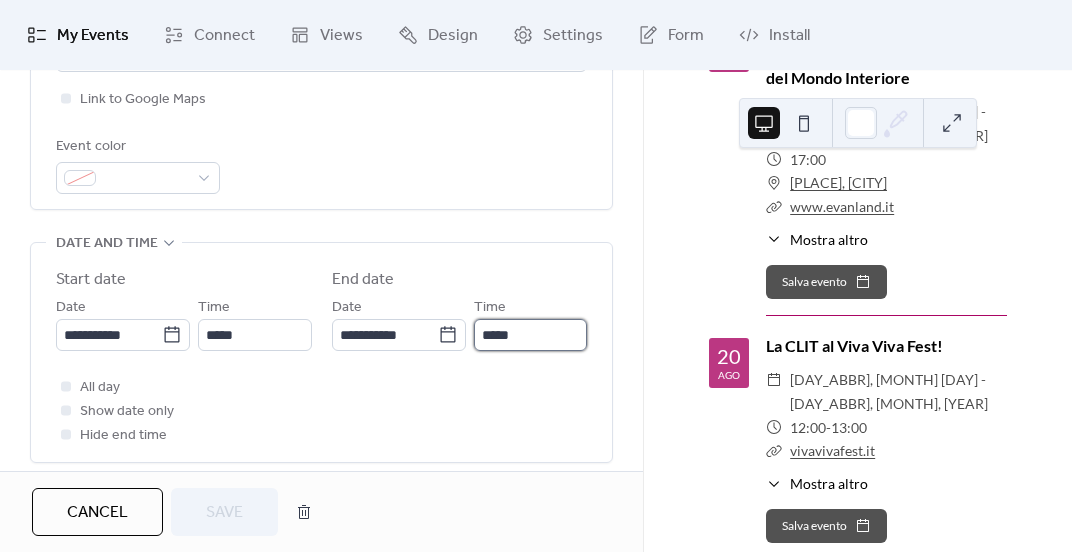 click on "*****" at bounding box center [531, 335] 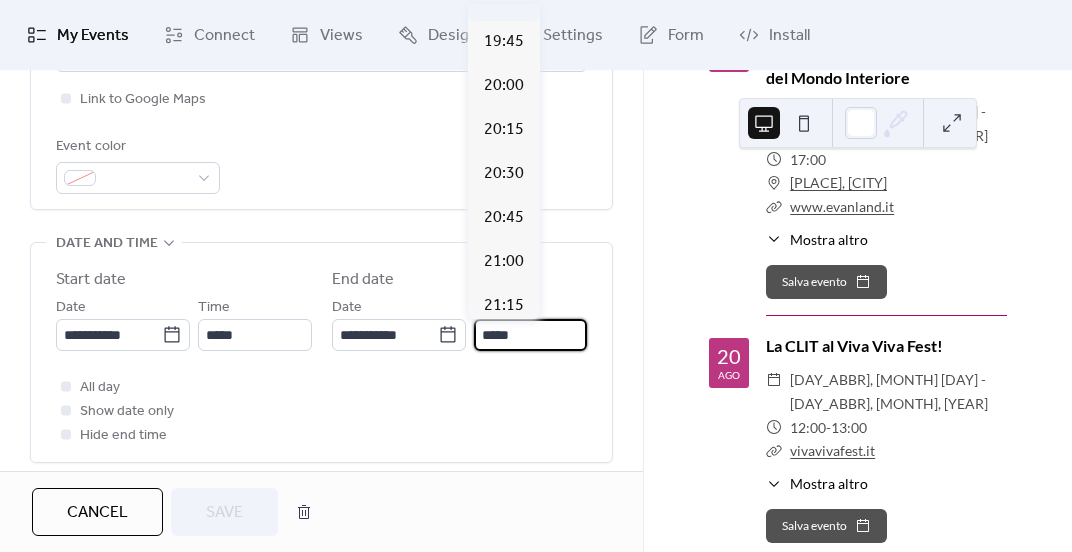 scroll, scrollTop: 3361, scrollLeft: 0, axis: vertical 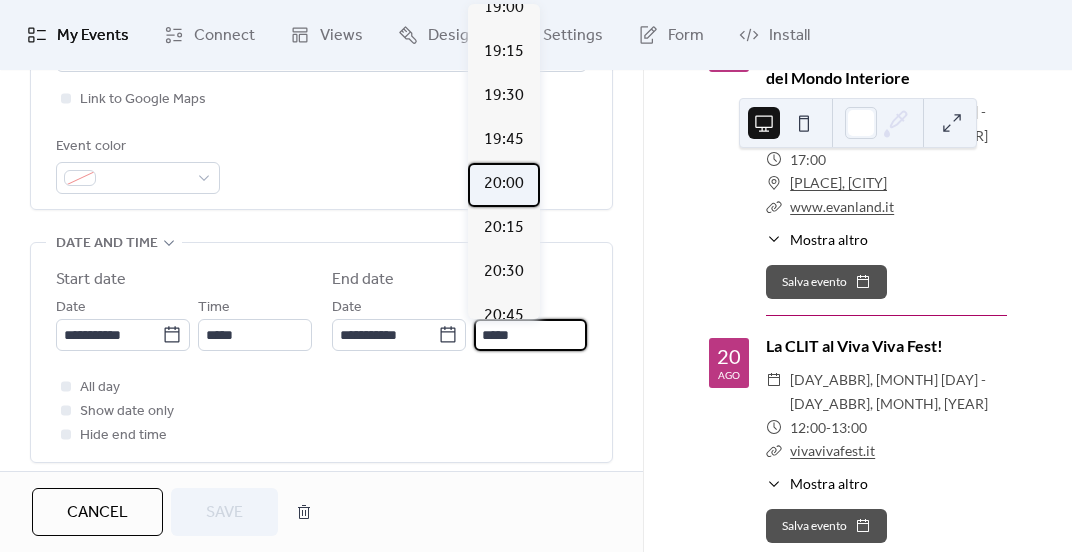 click on "20:00" at bounding box center [504, 184] 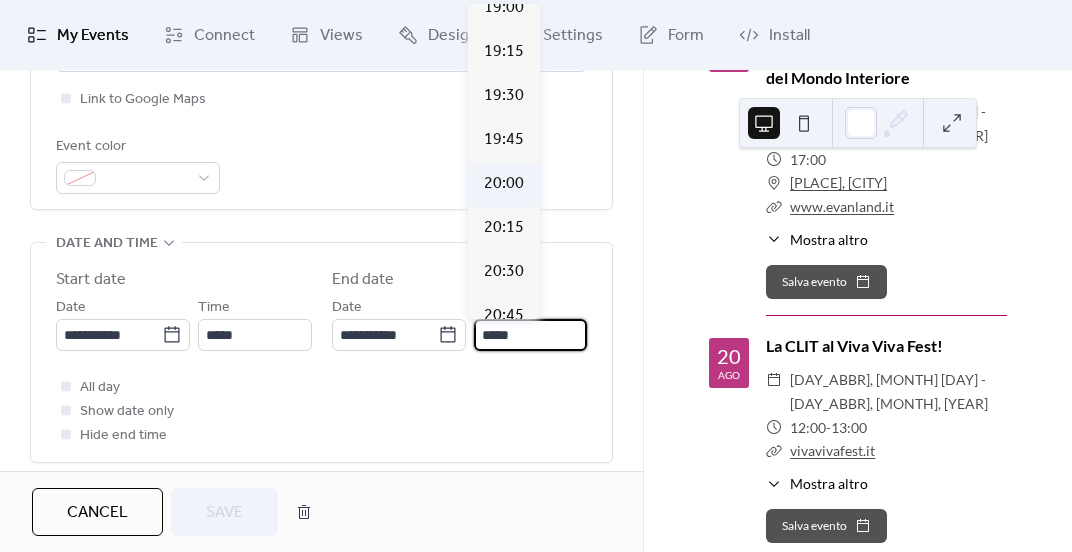 type on "*****" 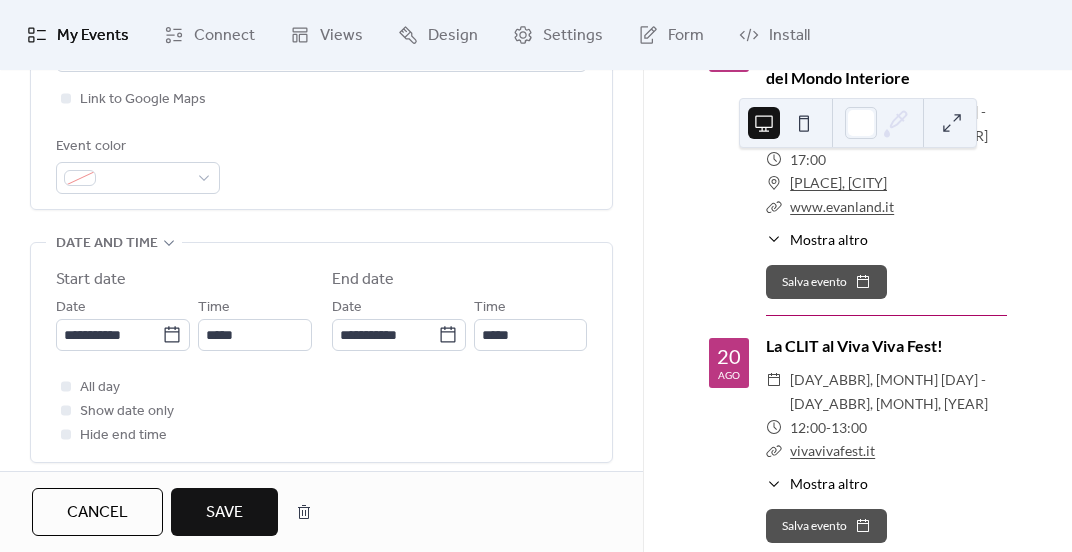 click on "Save" at bounding box center [224, 512] 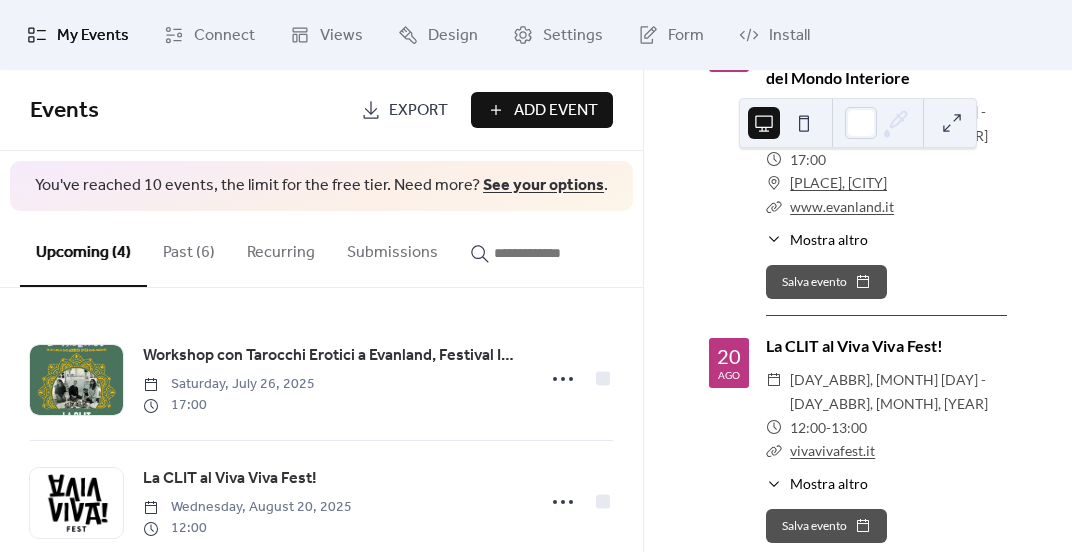click on "My Events" at bounding box center [93, 36] 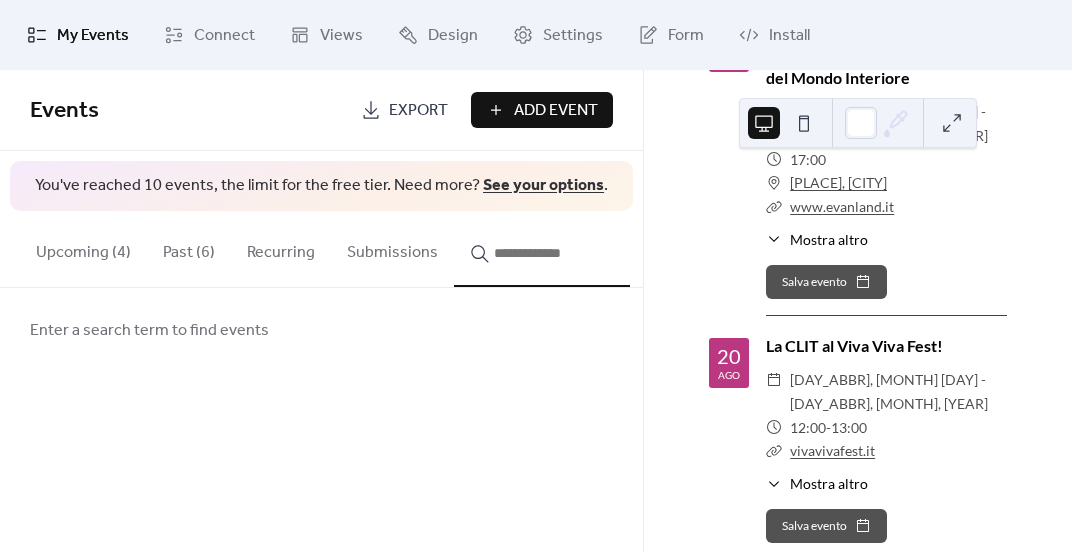 click on "Past (6)" at bounding box center [189, 248] 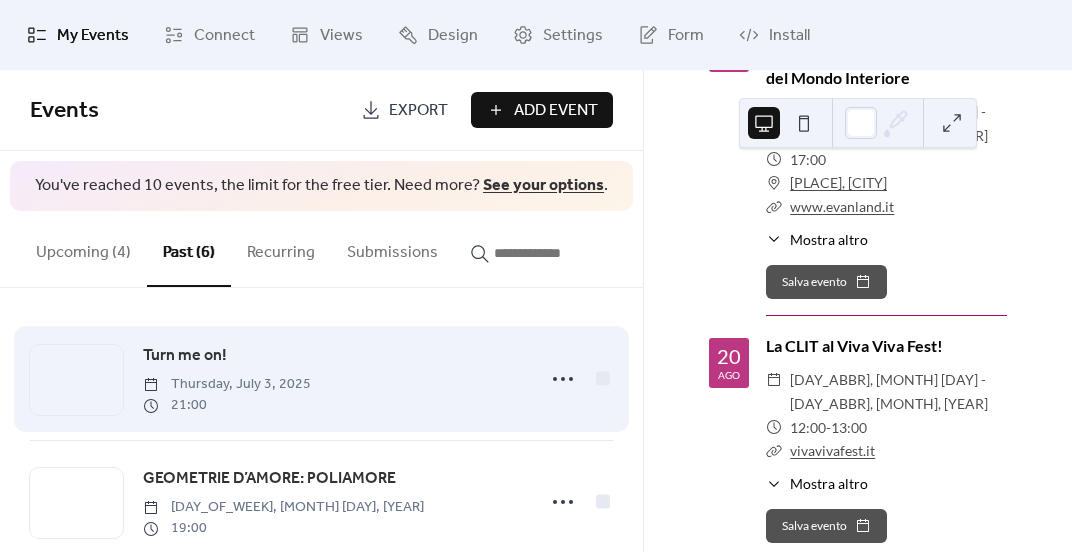 scroll, scrollTop: 536, scrollLeft: 0, axis: vertical 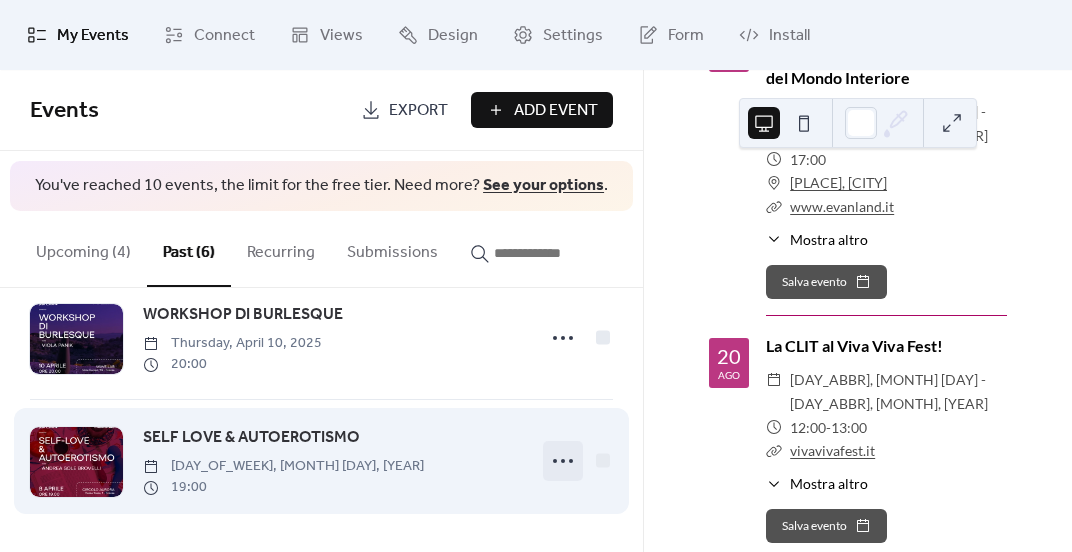 click at bounding box center [563, 461] 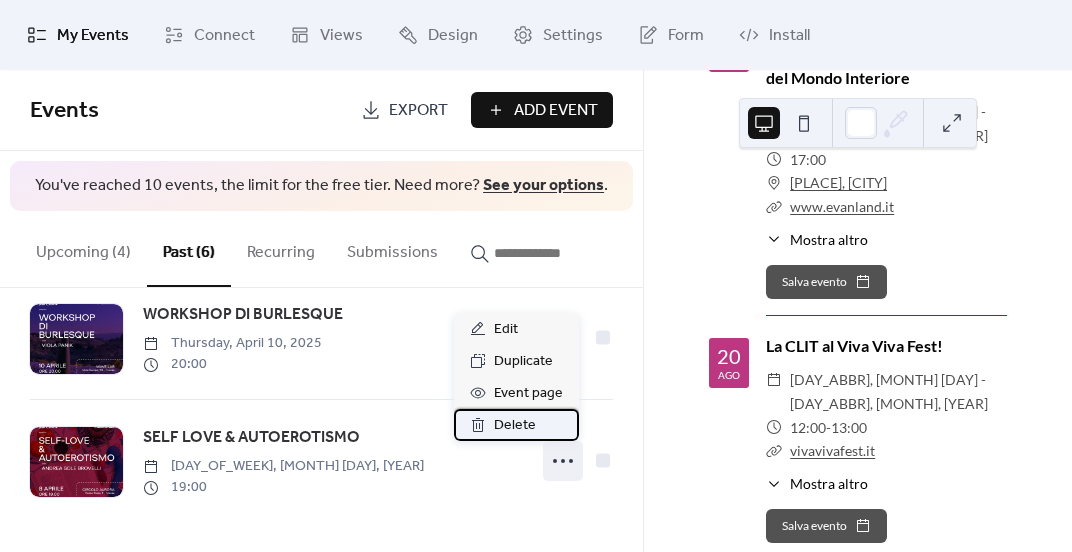 click on "Delete" at bounding box center (515, 426) 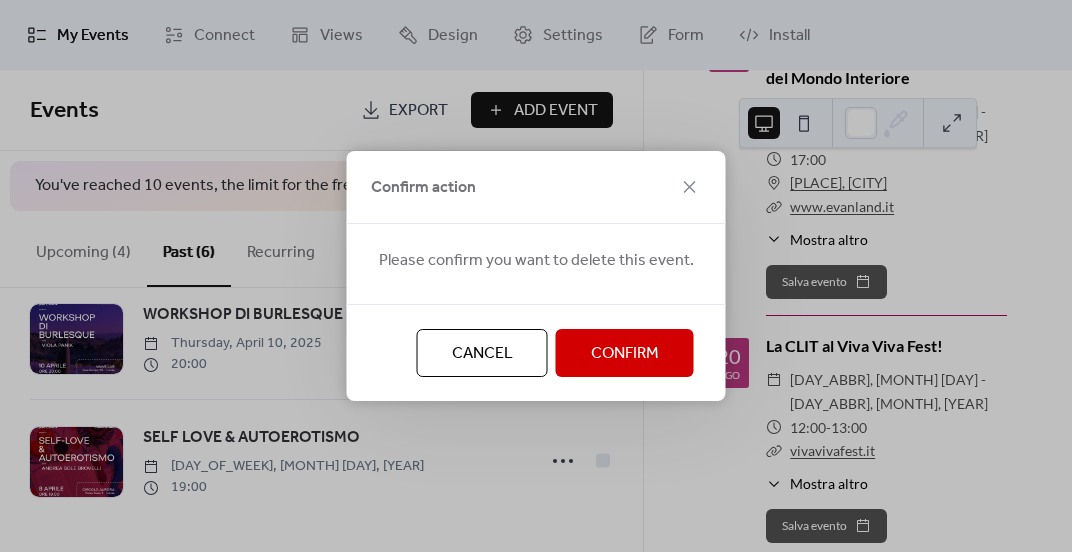 click on "Confirm" at bounding box center (625, 354) 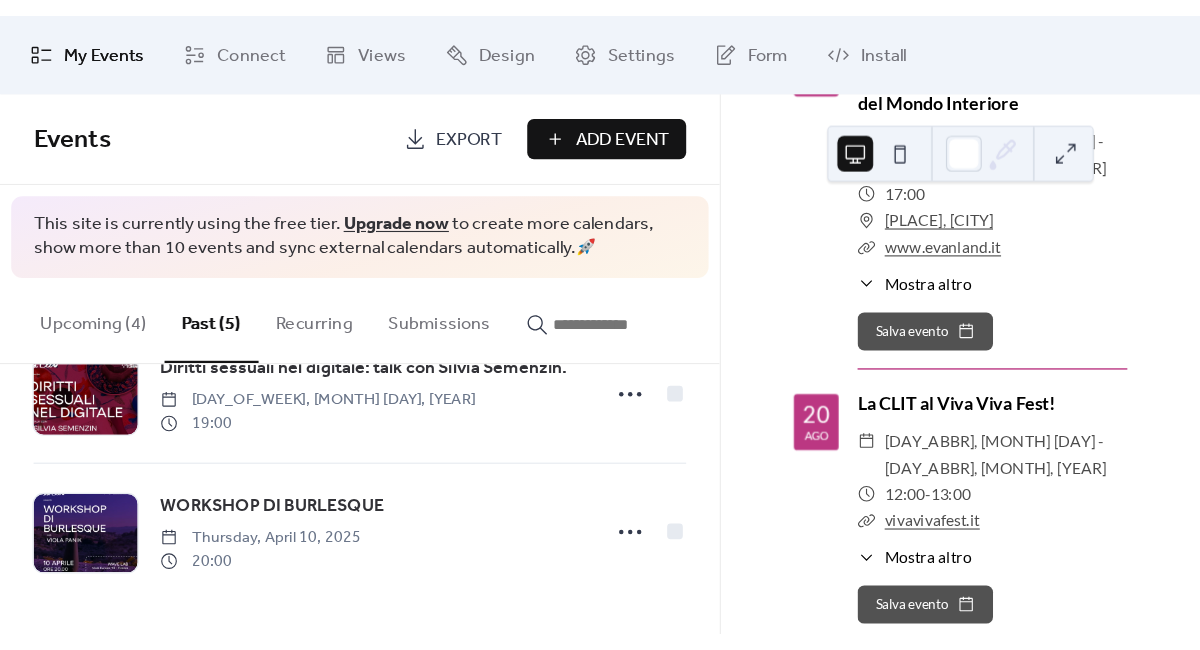 scroll, scrollTop: 435, scrollLeft: 0, axis: vertical 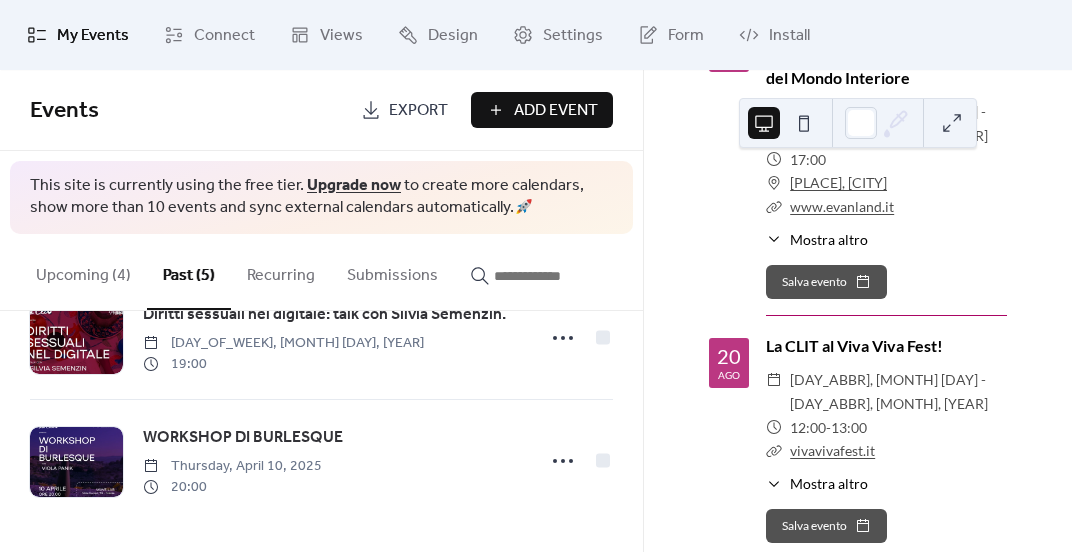 click on "Add Event" at bounding box center [542, 110] 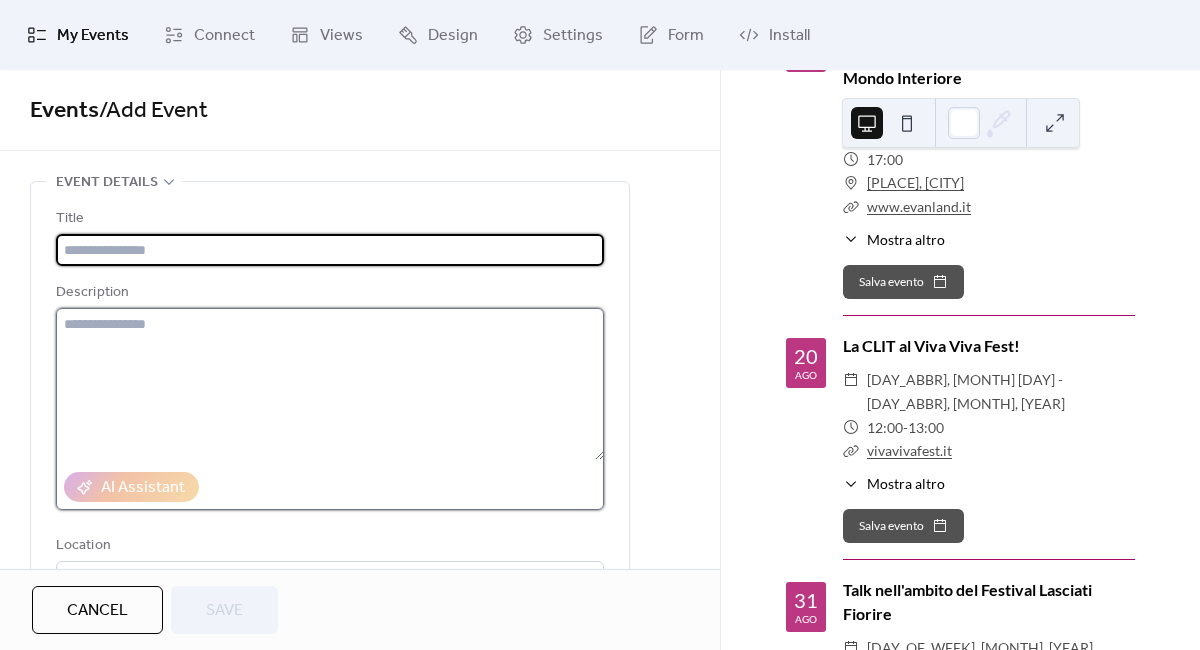 click at bounding box center [330, 384] 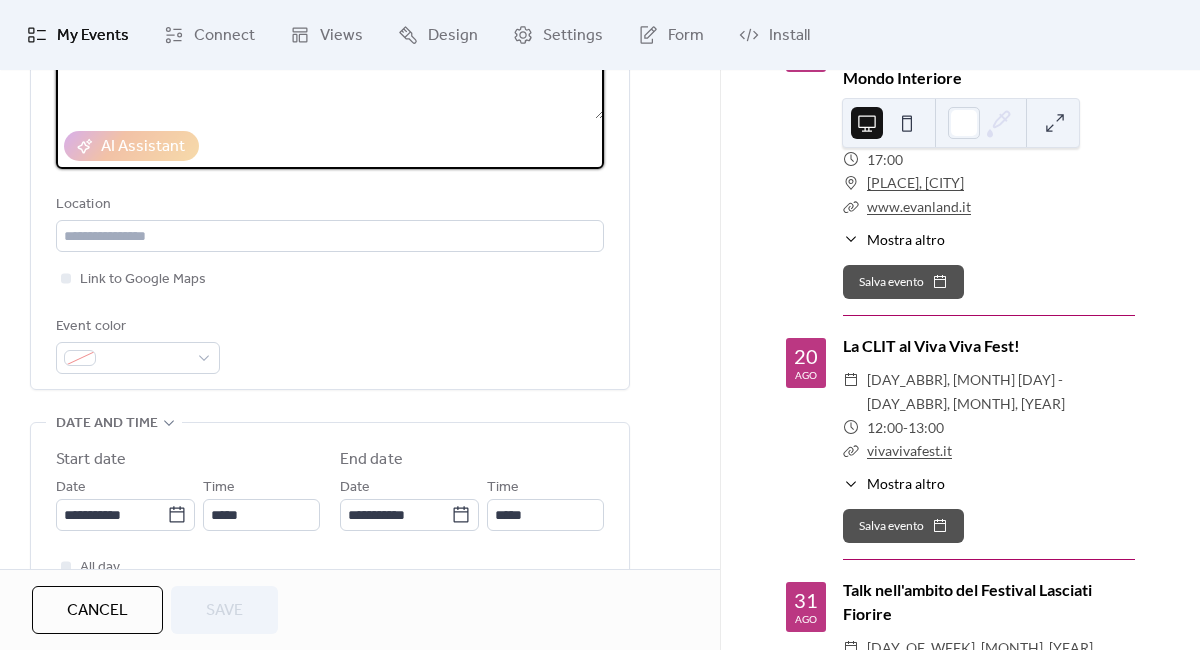 scroll, scrollTop: 343, scrollLeft: 0, axis: vertical 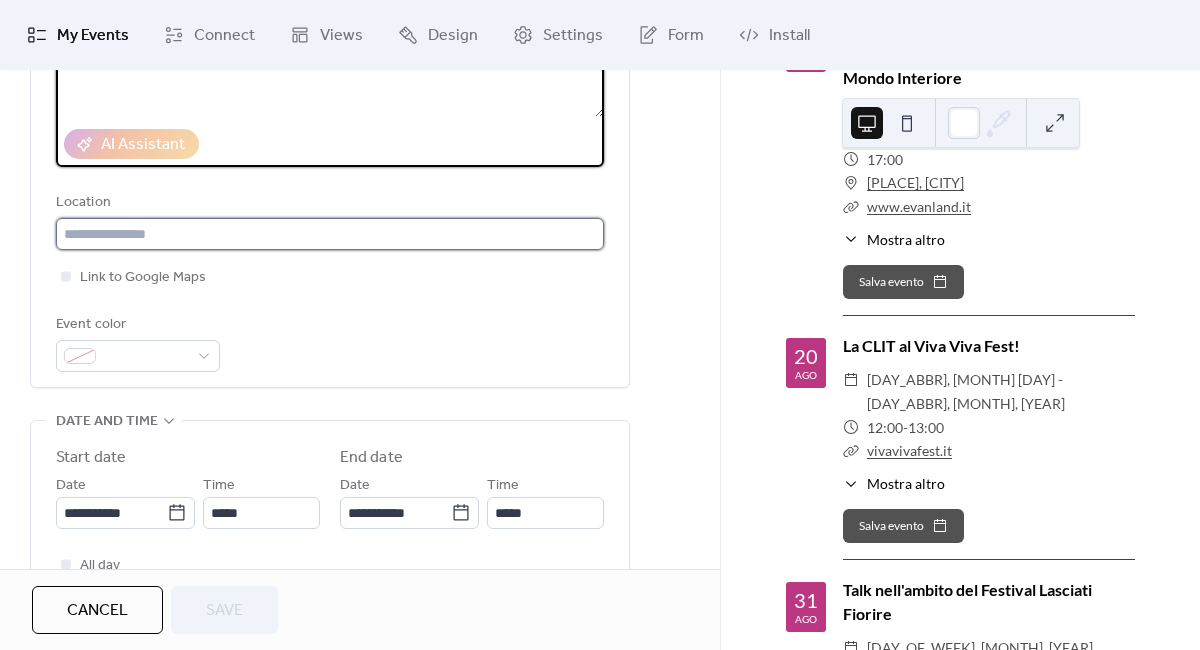 click at bounding box center [330, 234] 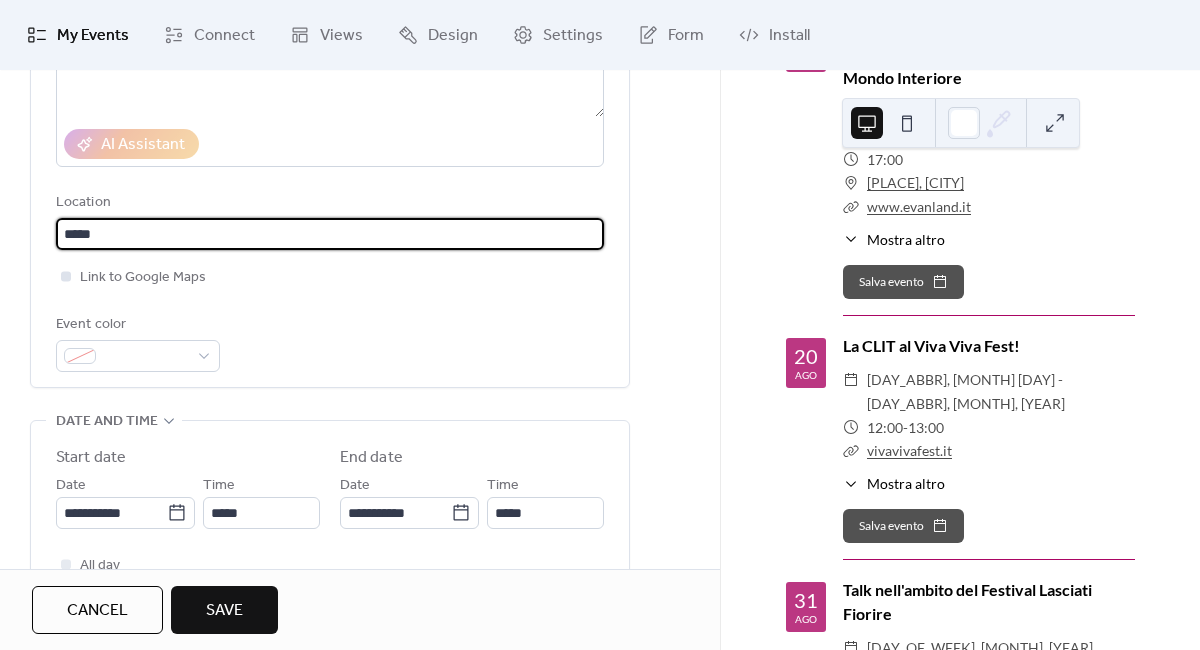 type on "*****" 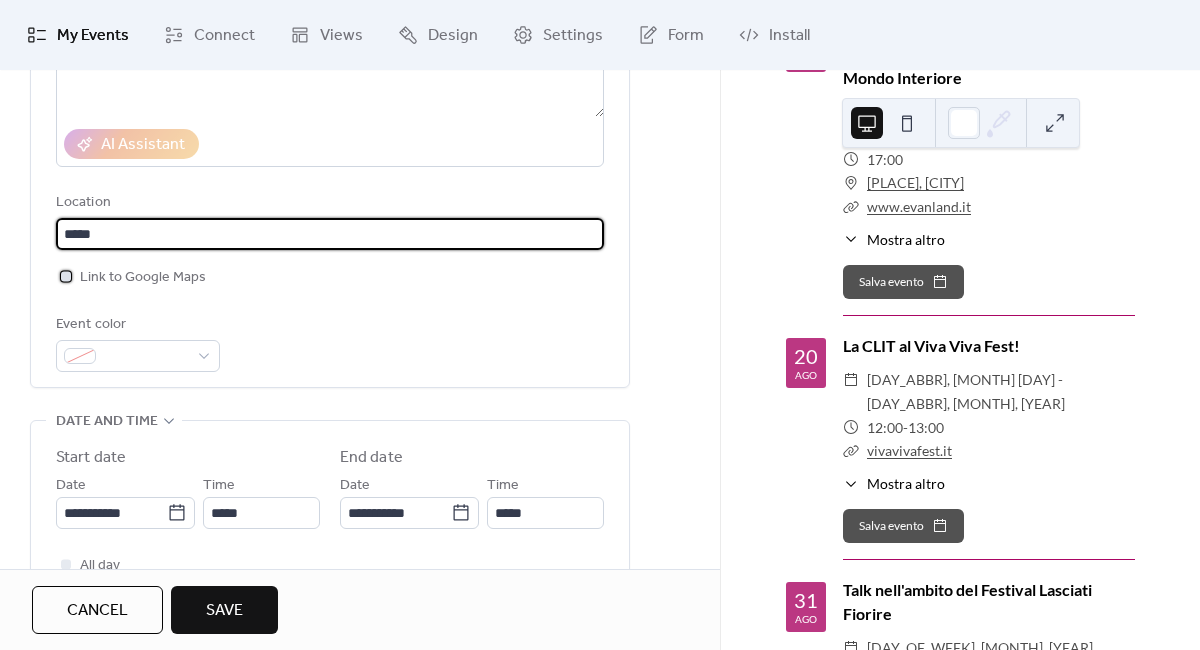 click at bounding box center (66, 276) 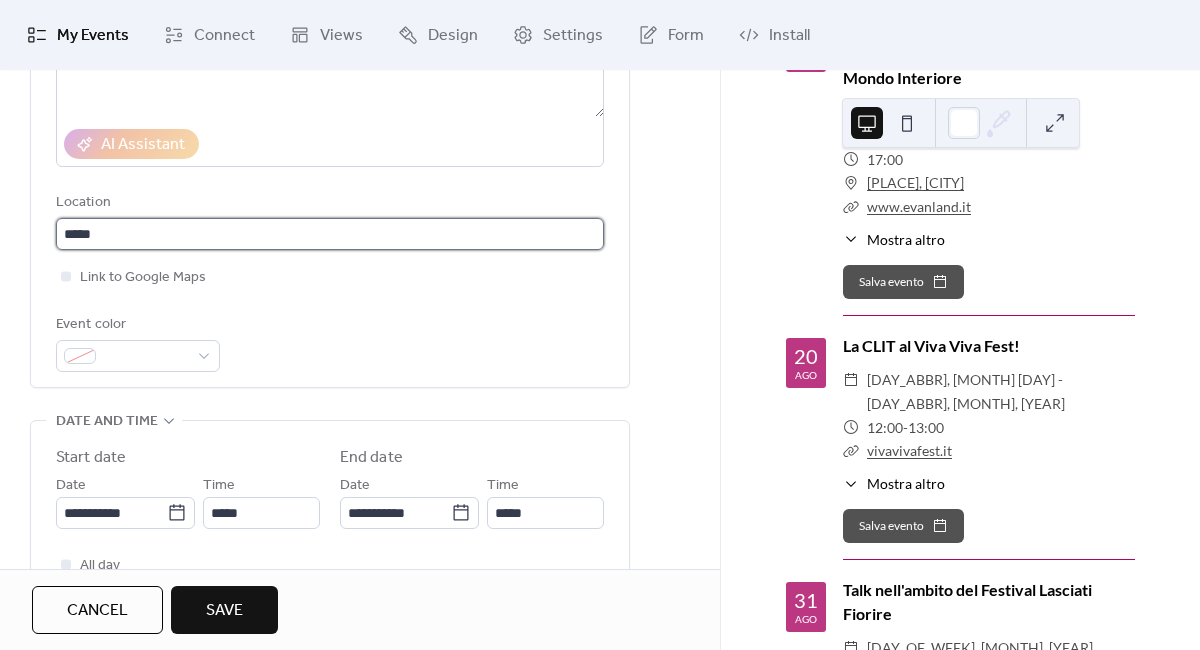 click on "*****" at bounding box center [330, 234] 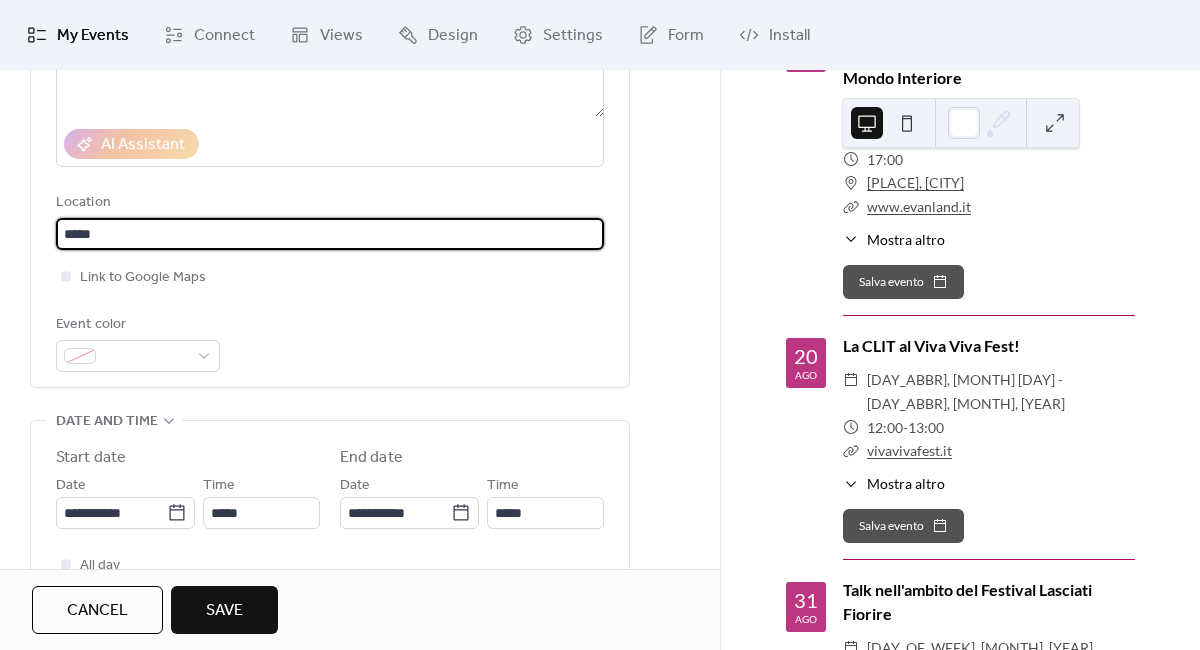 click on "**********" at bounding box center [330, 599] 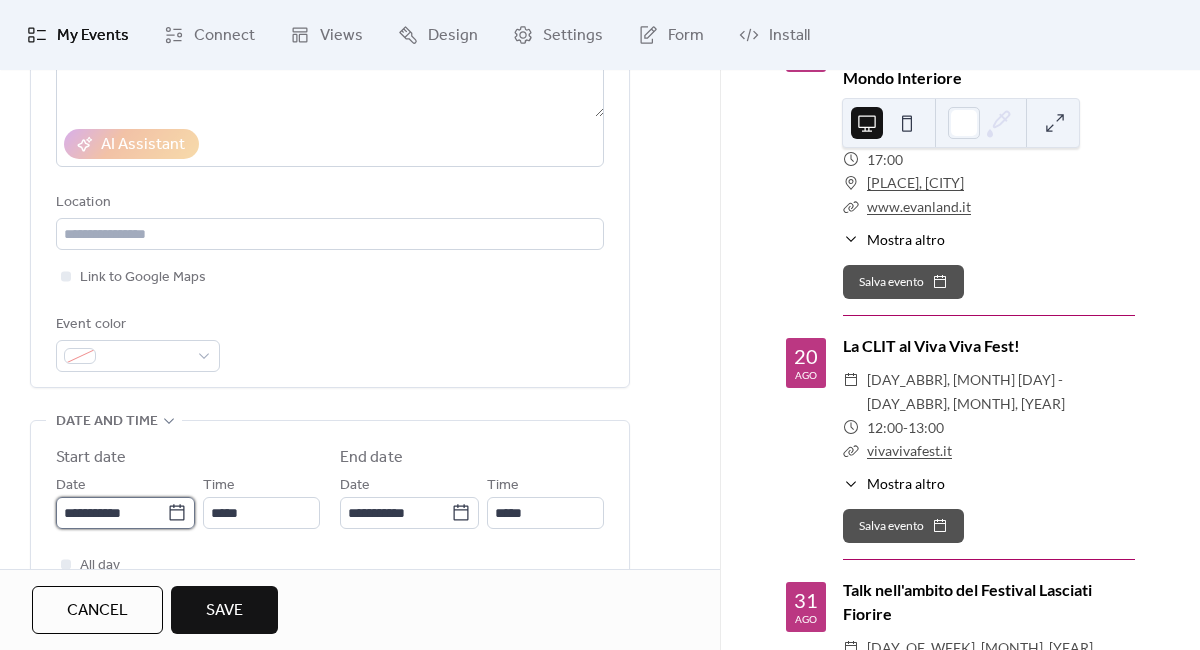 click on "**********" at bounding box center (111, 513) 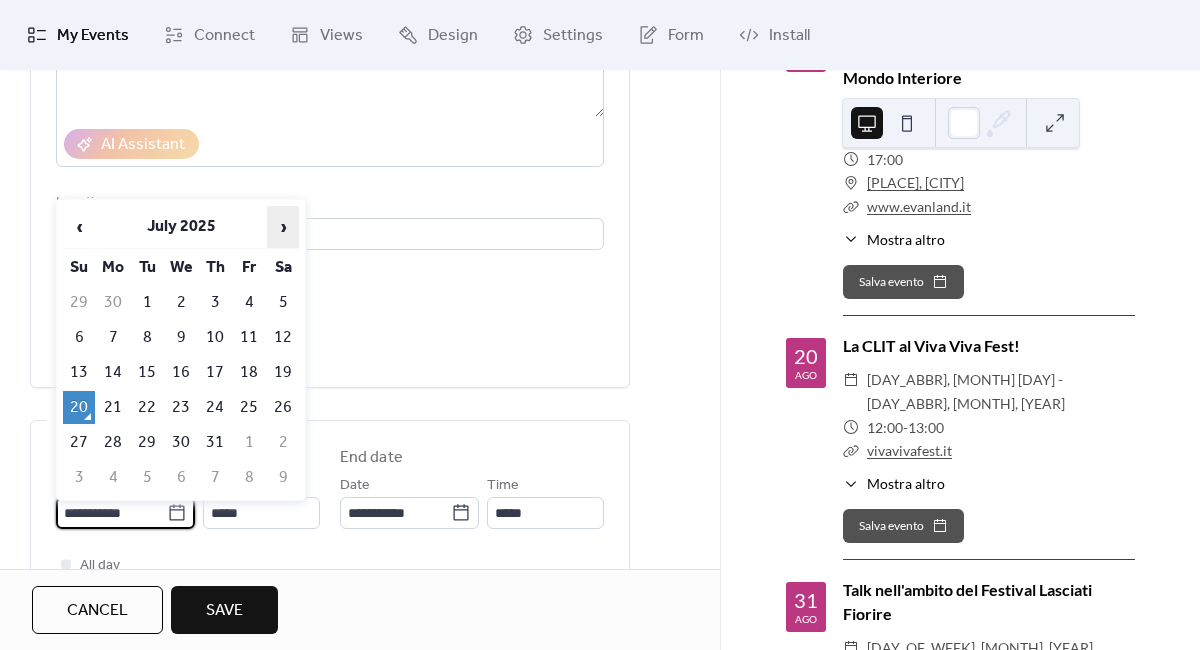 click on "›" at bounding box center [283, 227] 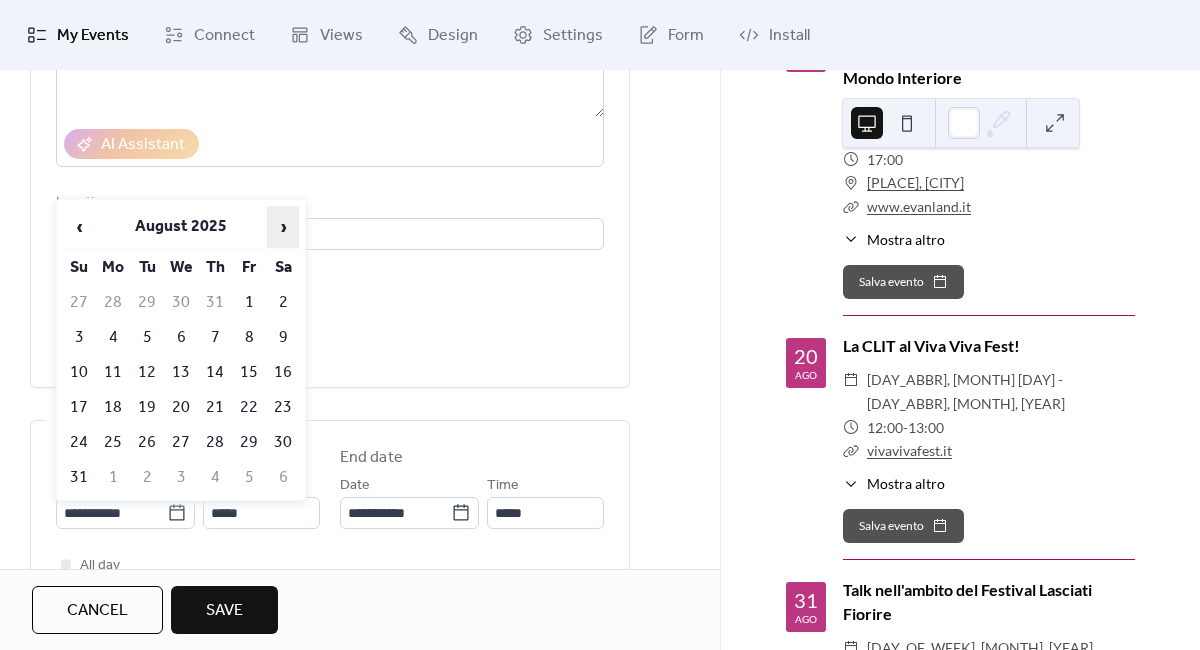 click on "›" at bounding box center (283, 227) 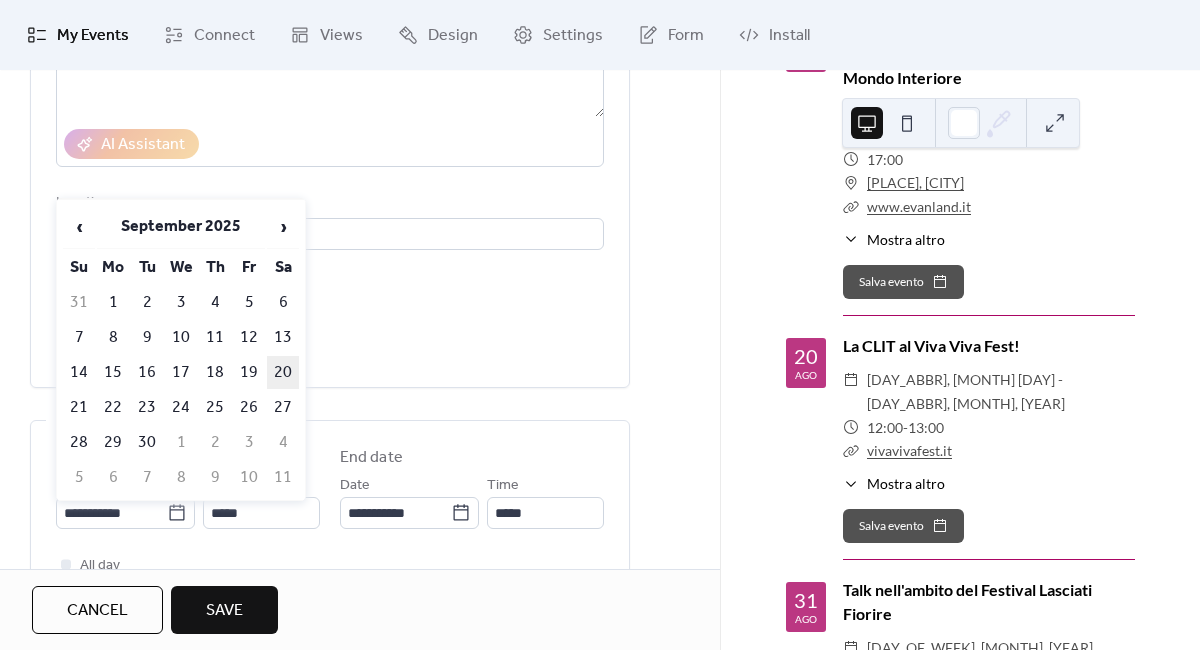 click on "20" at bounding box center (283, 372) 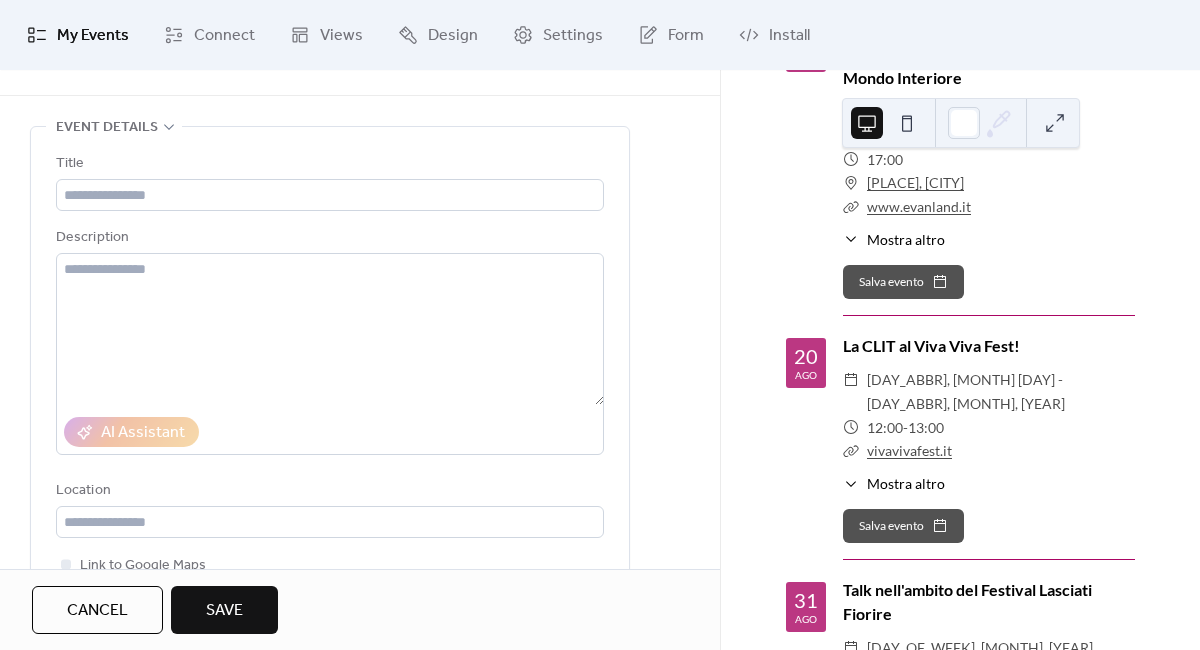 scroll, scrollTop: 9, scrollLeft: 0, axis: vertical 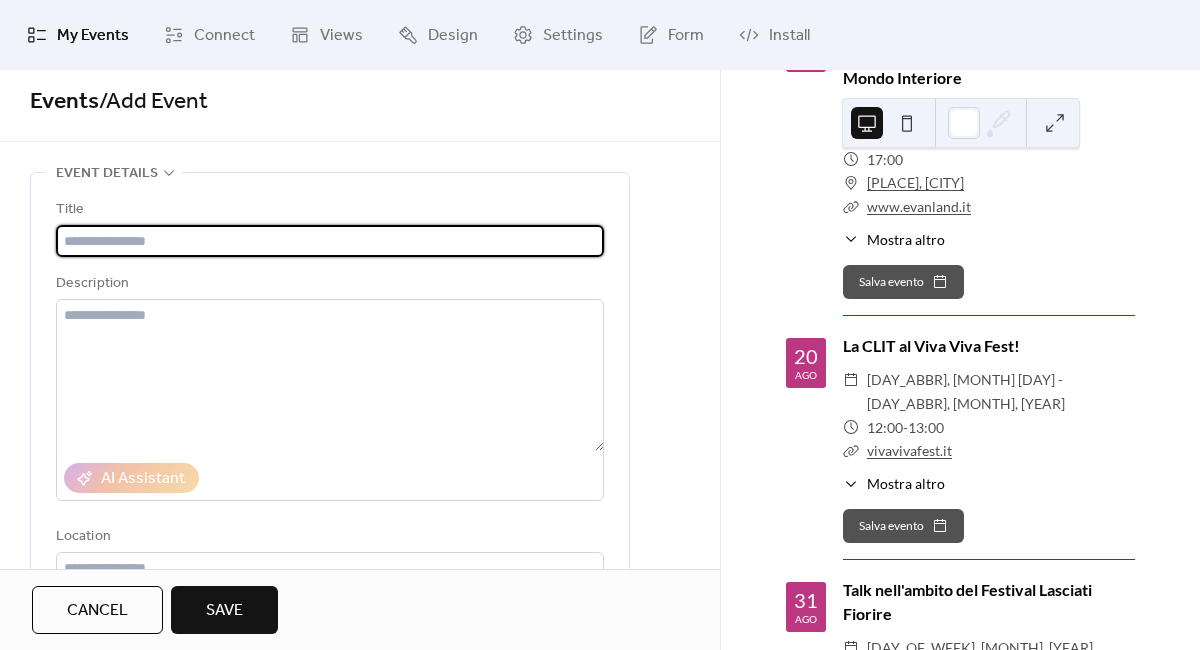 click at bounding box center [330, 241] 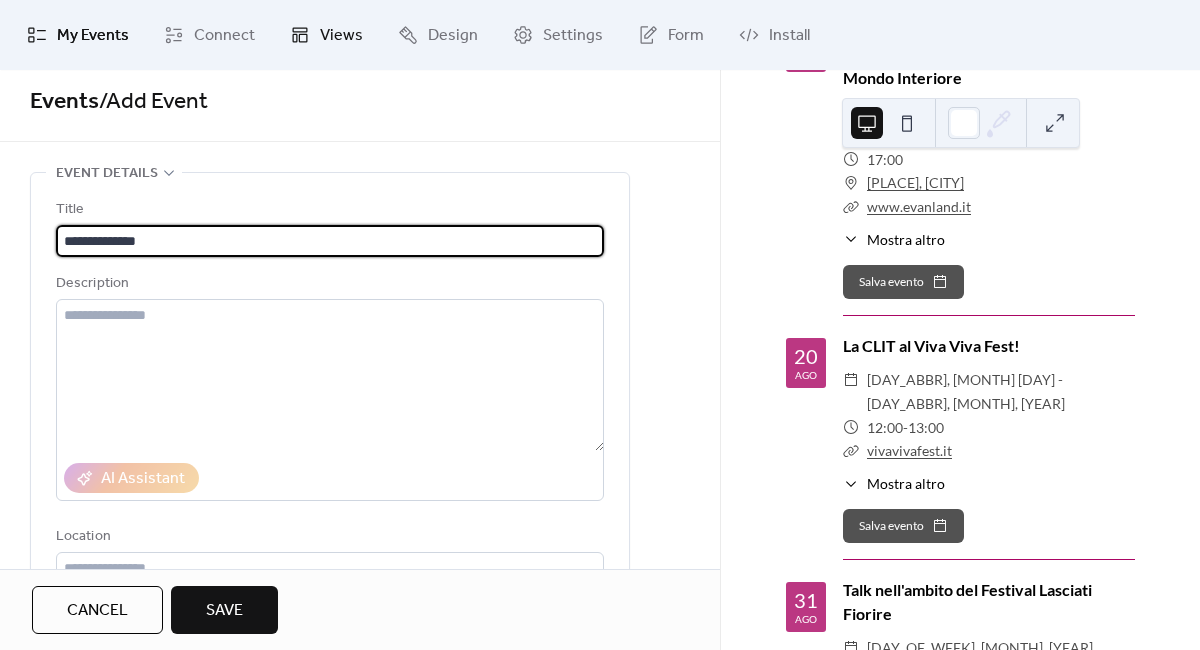 type on "**********" 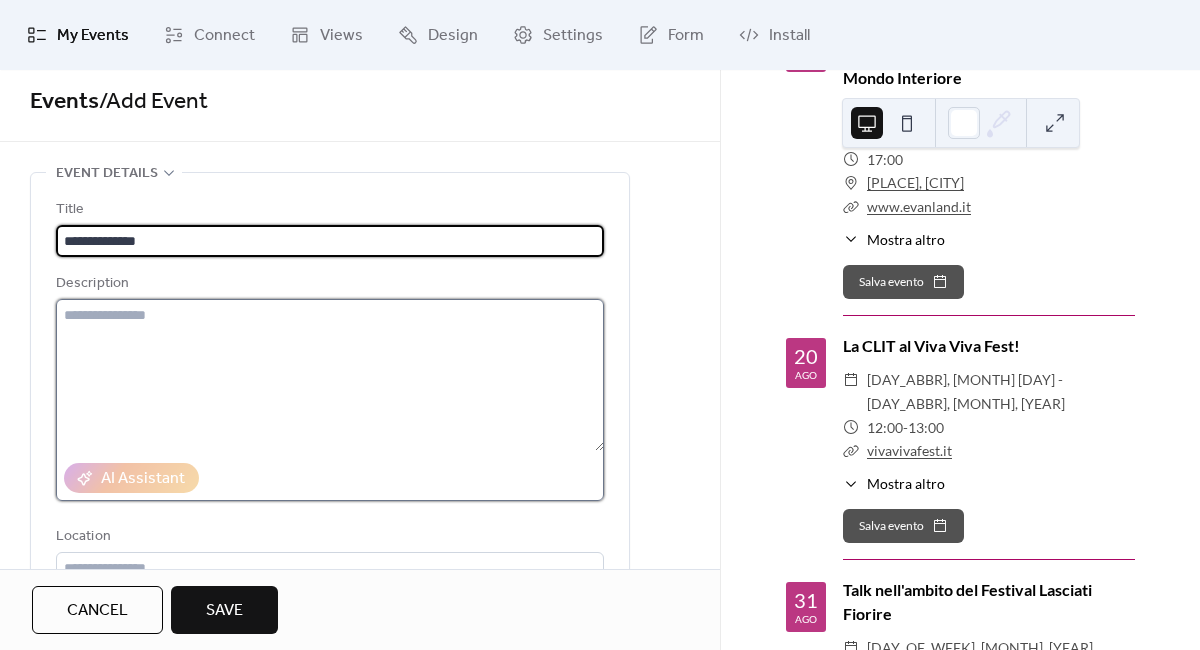click at bounding box center (330, 375) 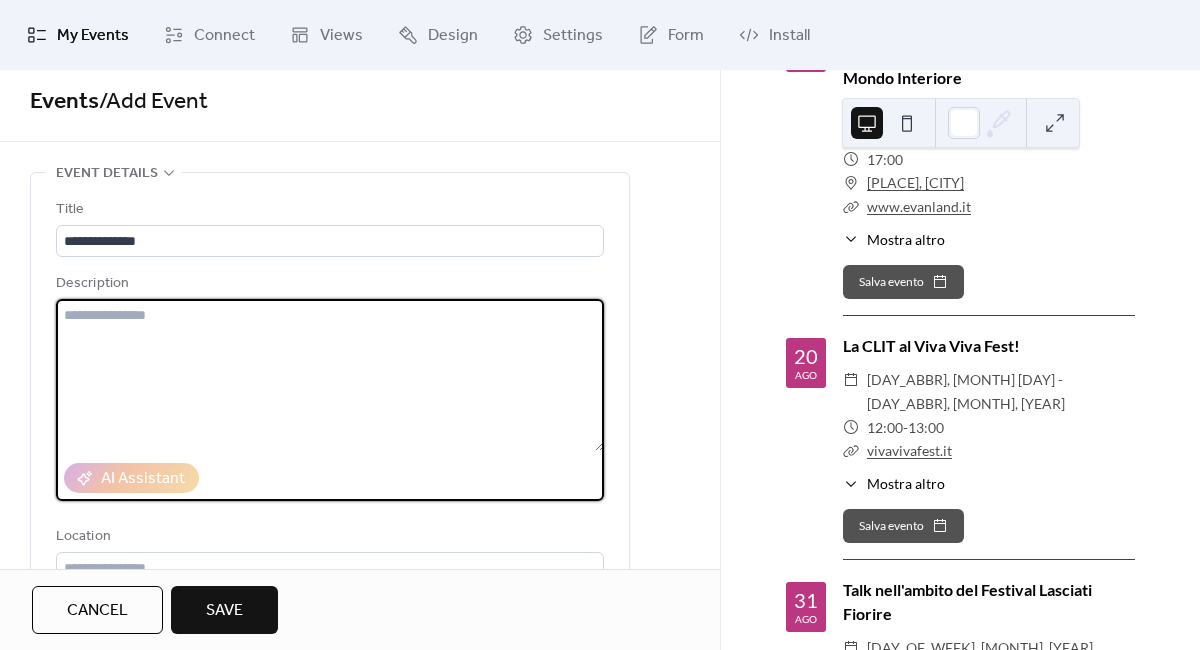 paste on "**********" 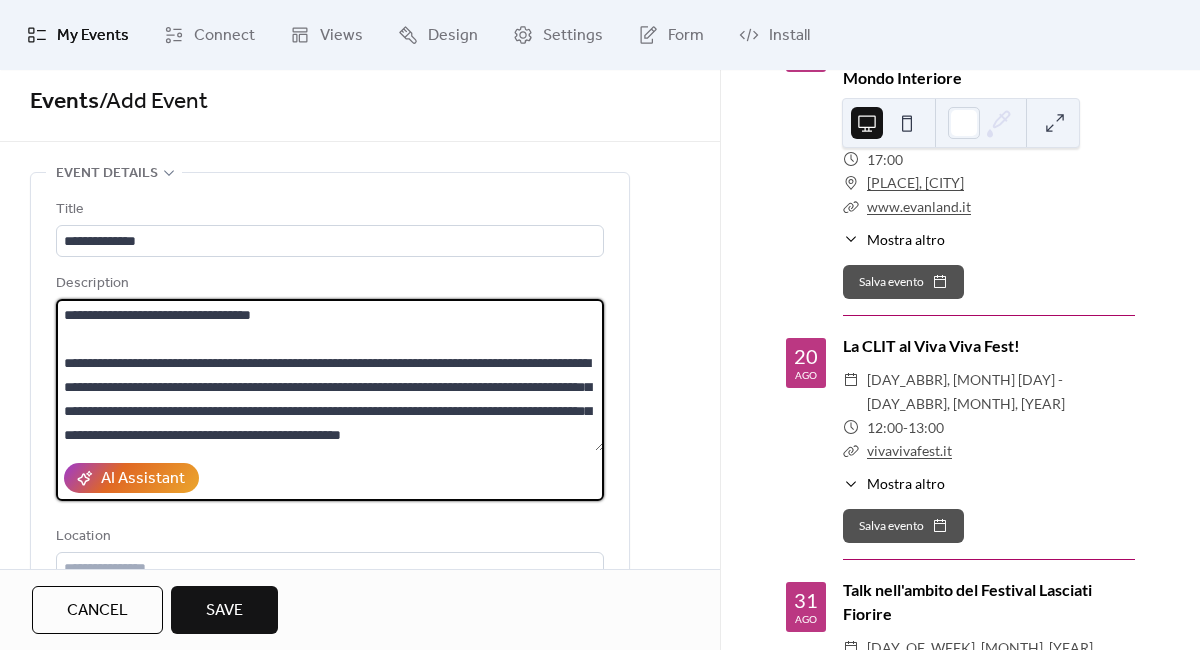scroll, scrollTop: 168, scrollLeft: 0, axis: vertical 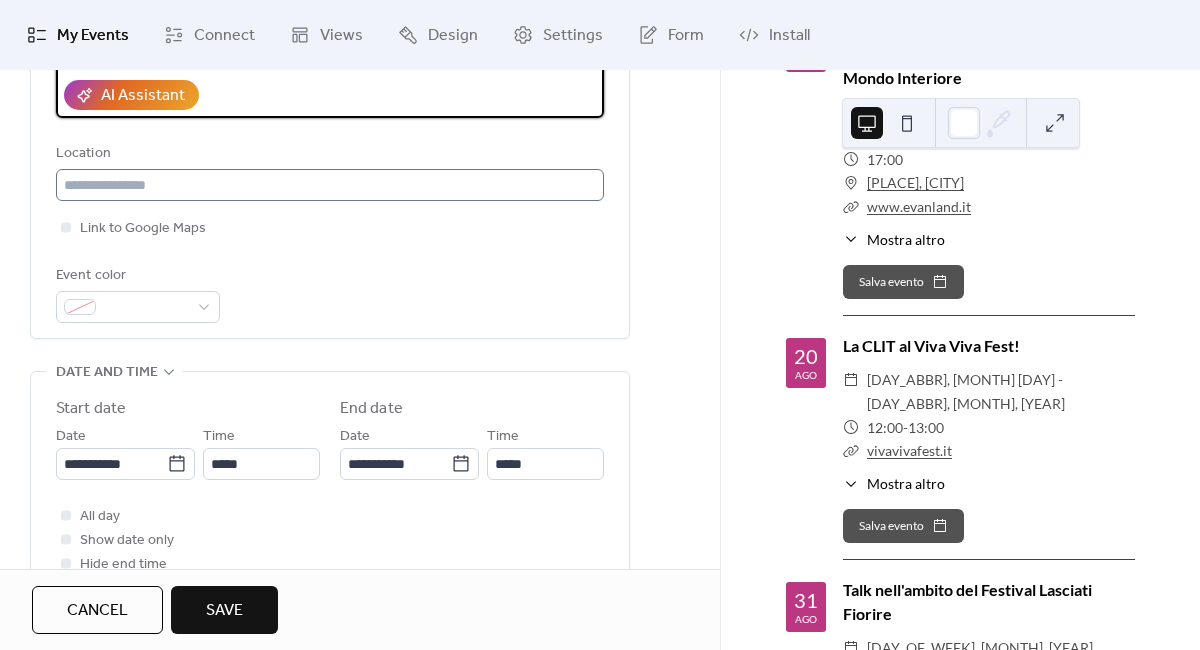 type on "**********" 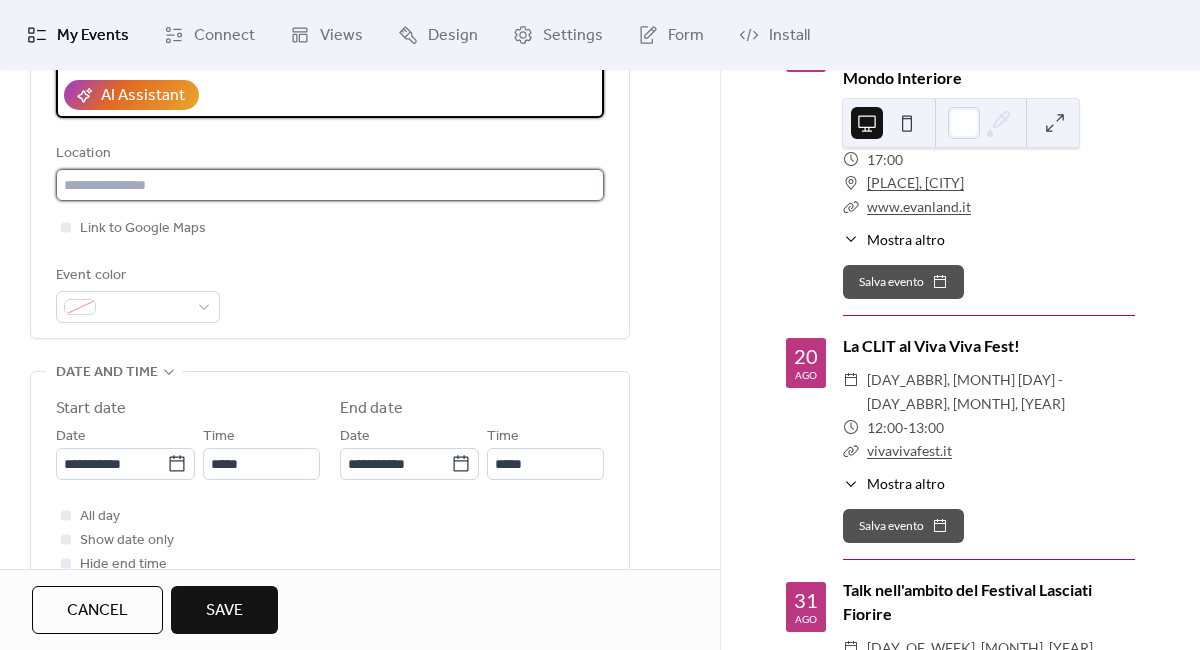 click at bounding box center (330, 185) 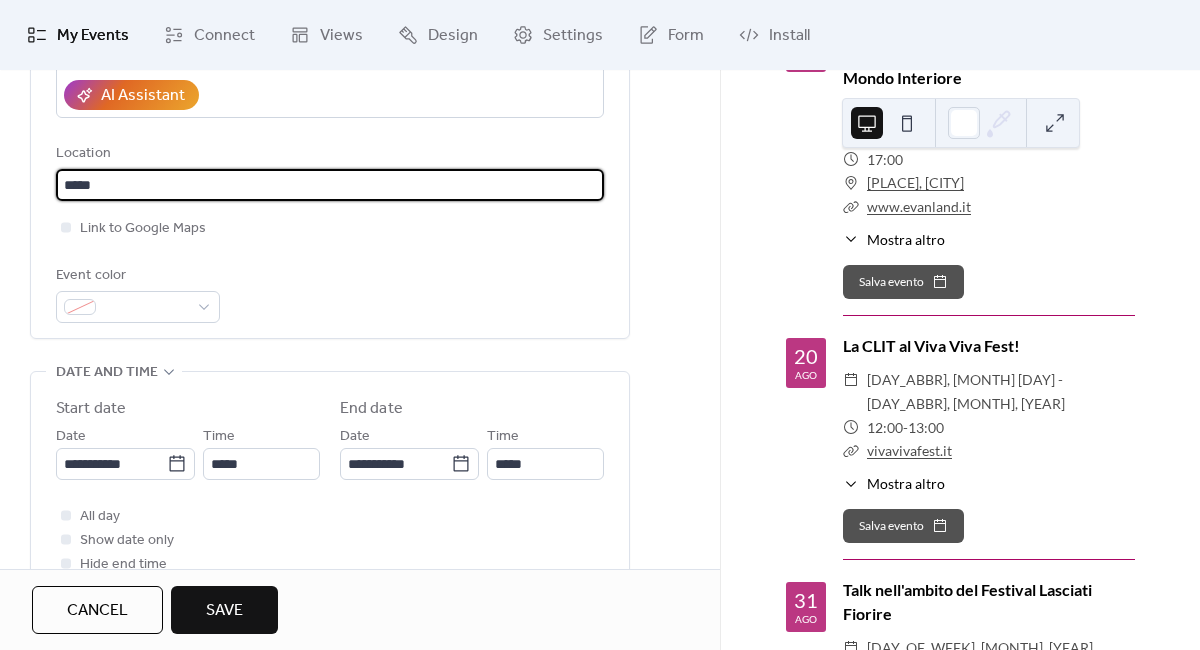 type on "*****" 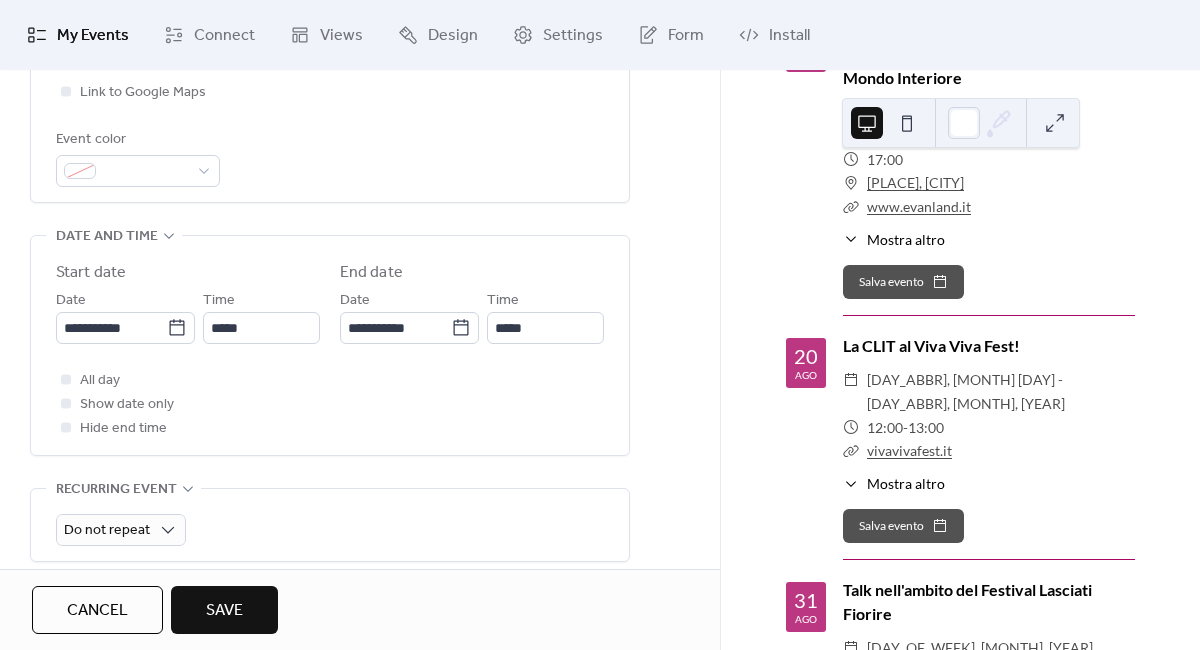 scroll, scrollTop: 641, scrollLeft: 0, axis: vertical 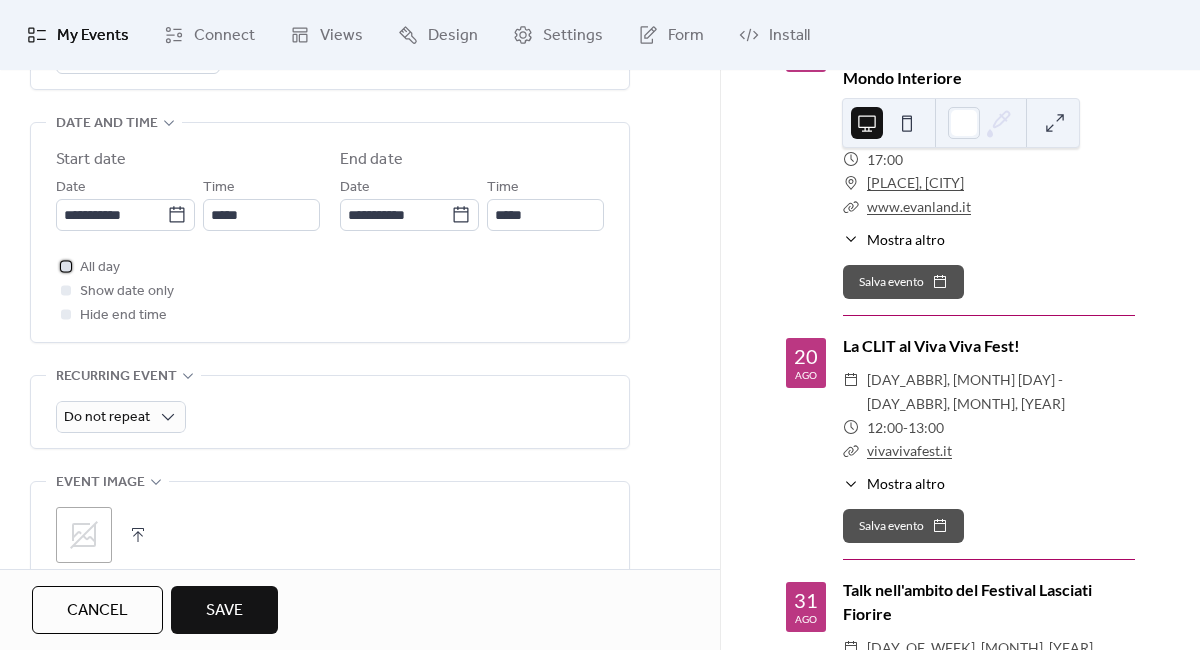click on "All day" at bounding box center (100, 268) 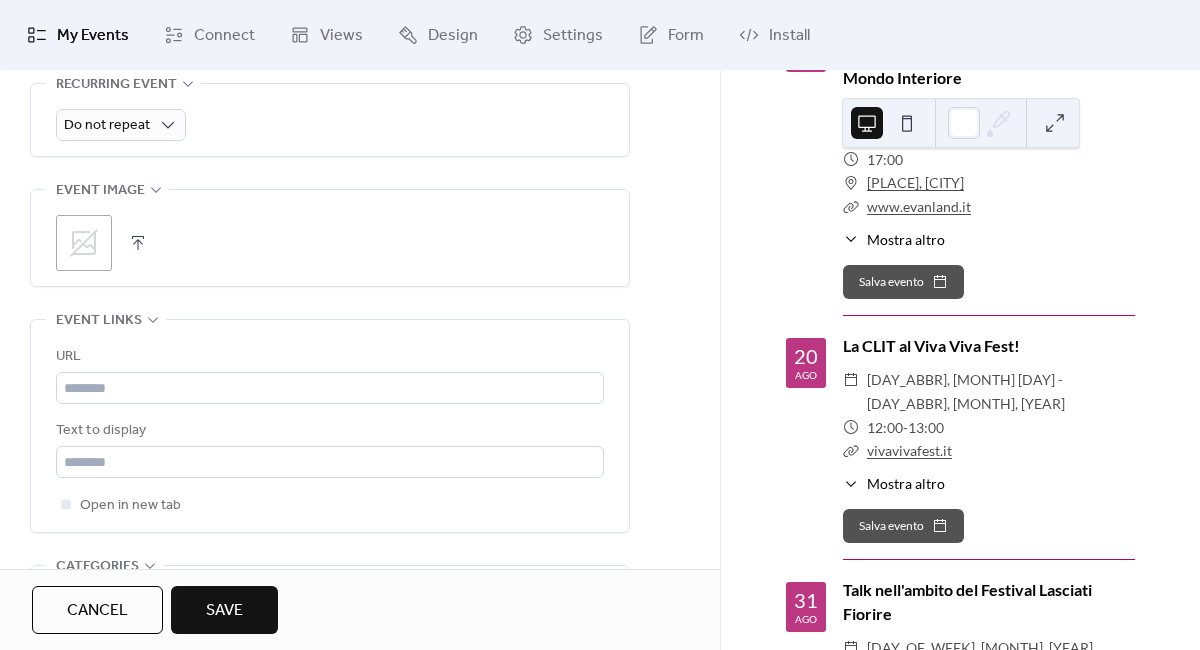 scroll, scrollTop: 978, scrollLeft: 0, axis: vertical 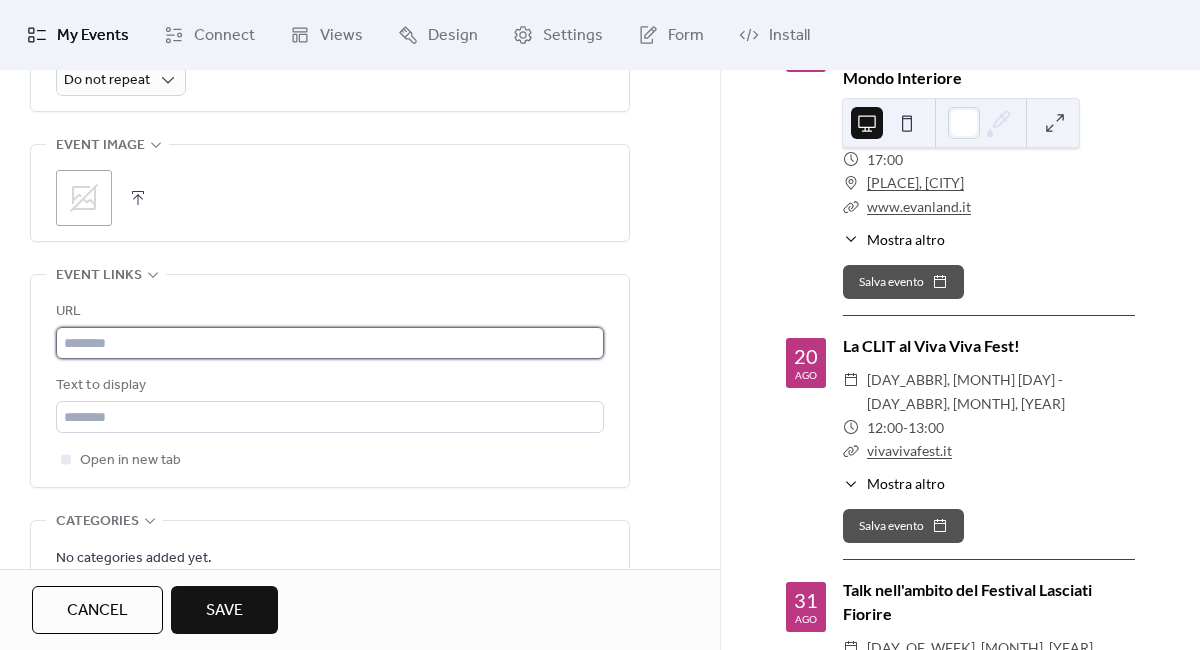 click at bounding box center (330, 343) 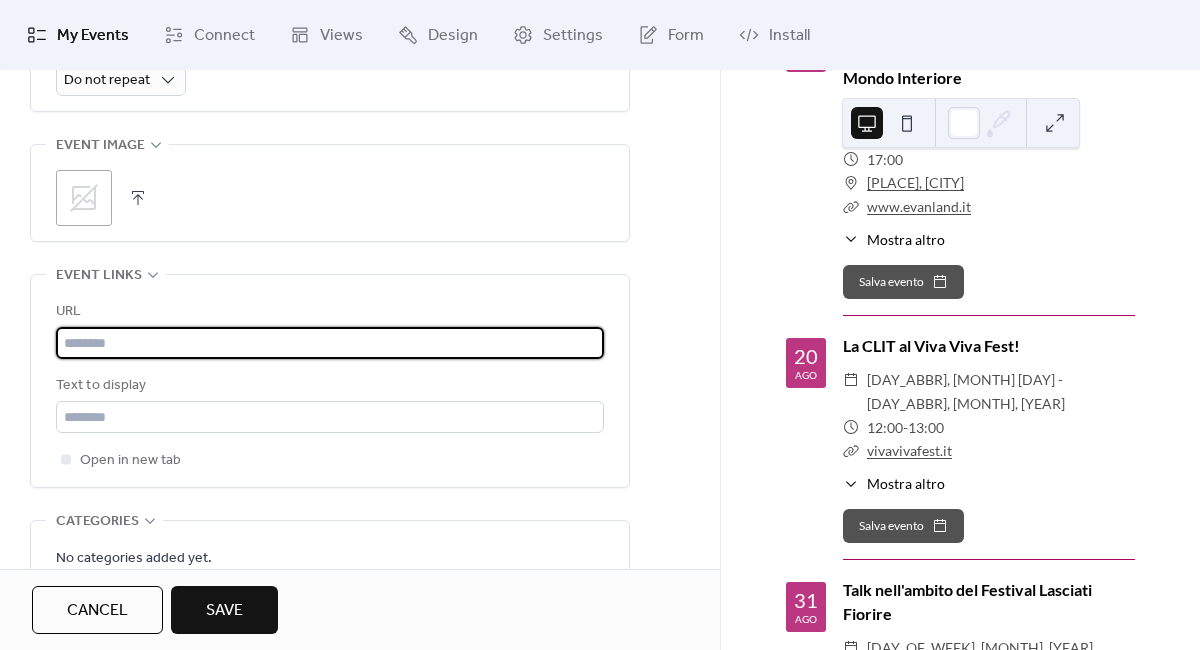 paste on "**********" 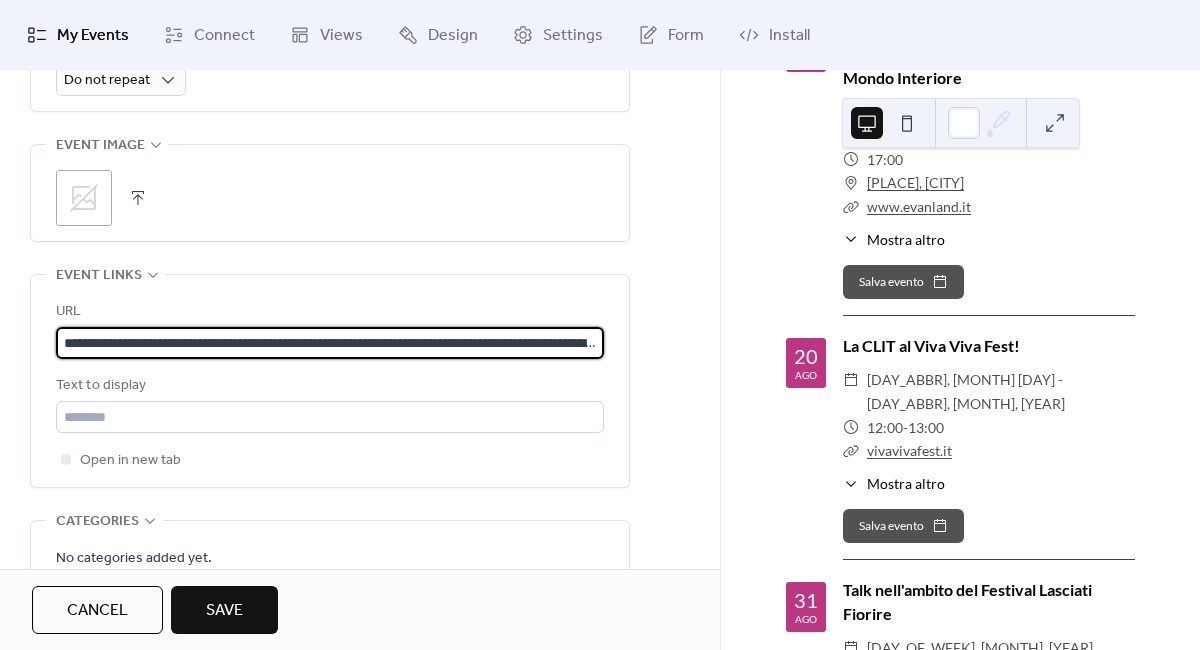 scroll, scrollTop: 0, scrollLeft: 809, axis: horizontal 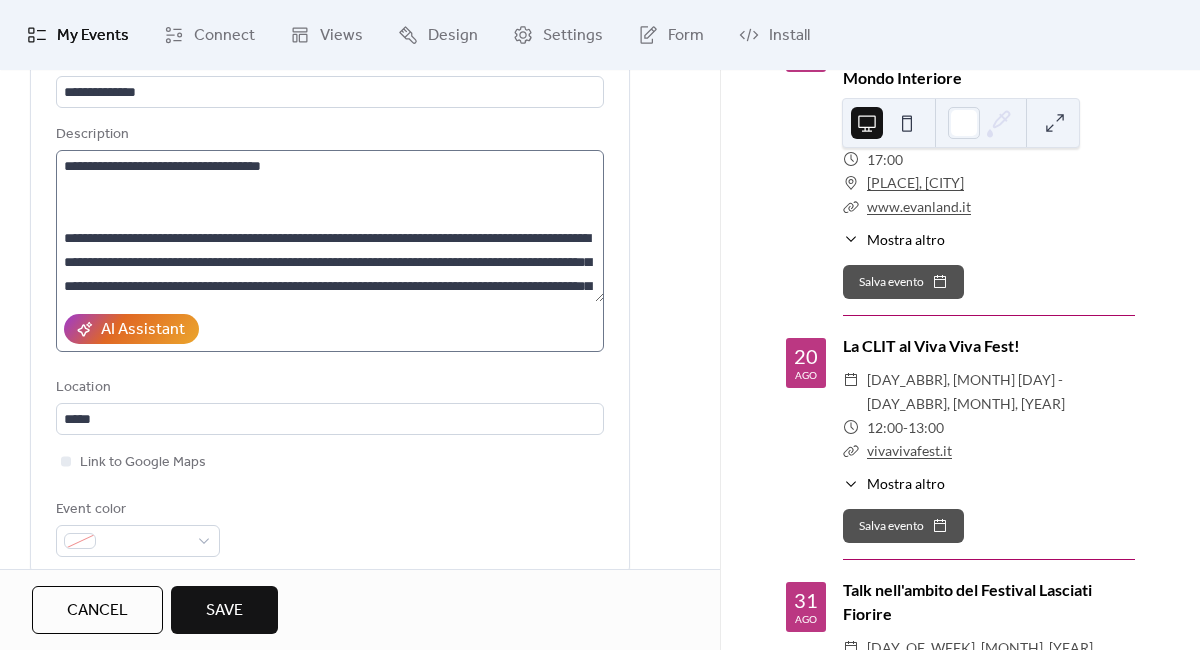 type on "**********" 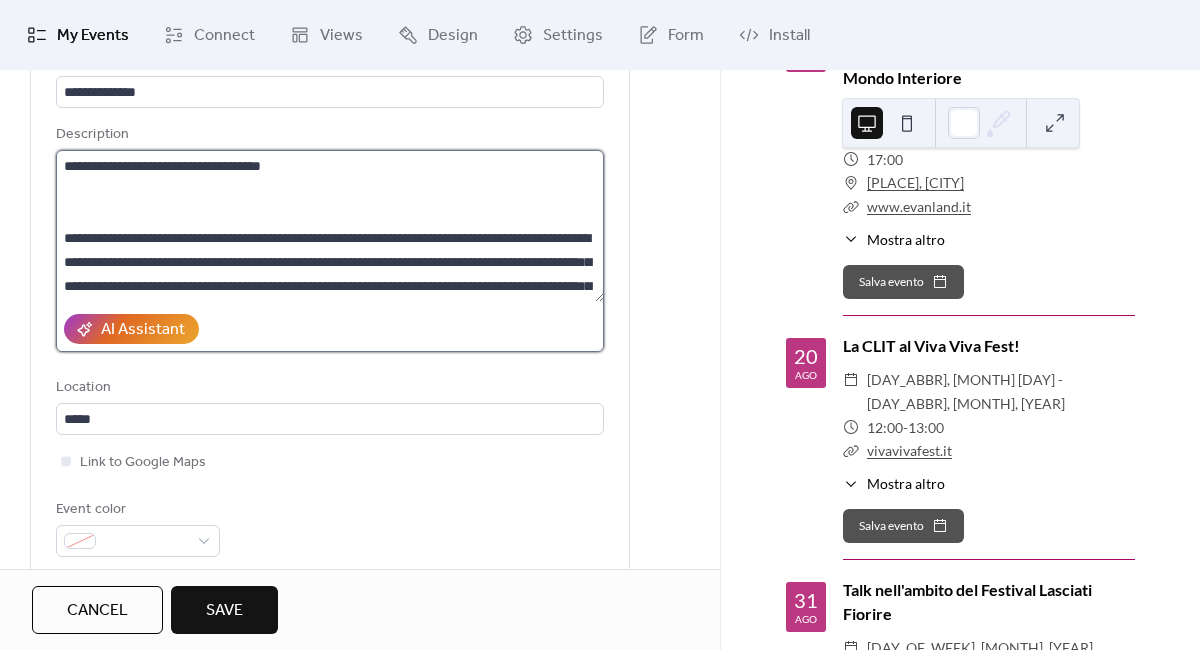 click on "**********" at bounding box center (330, 226) 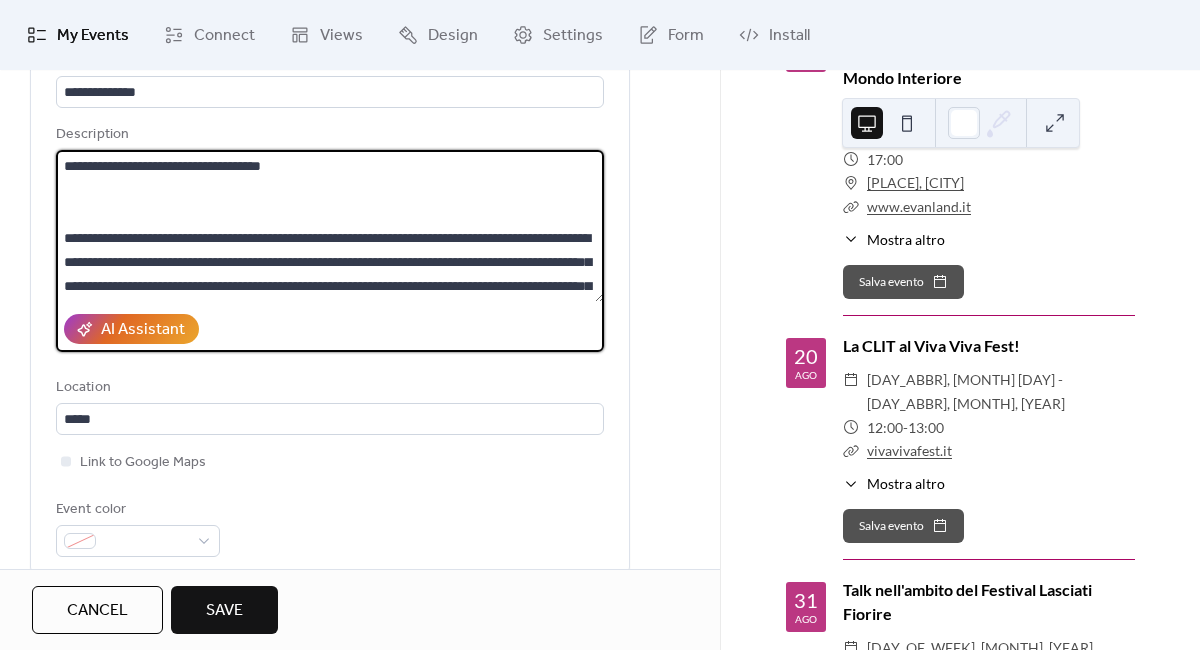 scroll, scrollTop: 0, scrollLeft: 0, axis: both 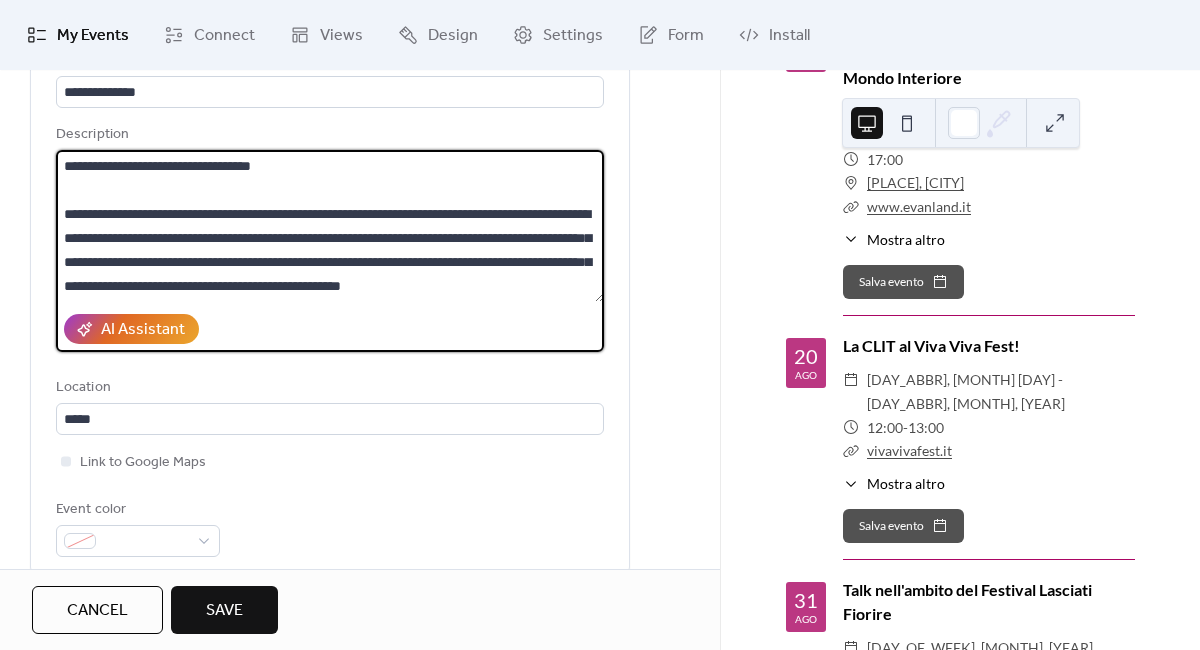 click on "**********" at bounding box center (330, 226) 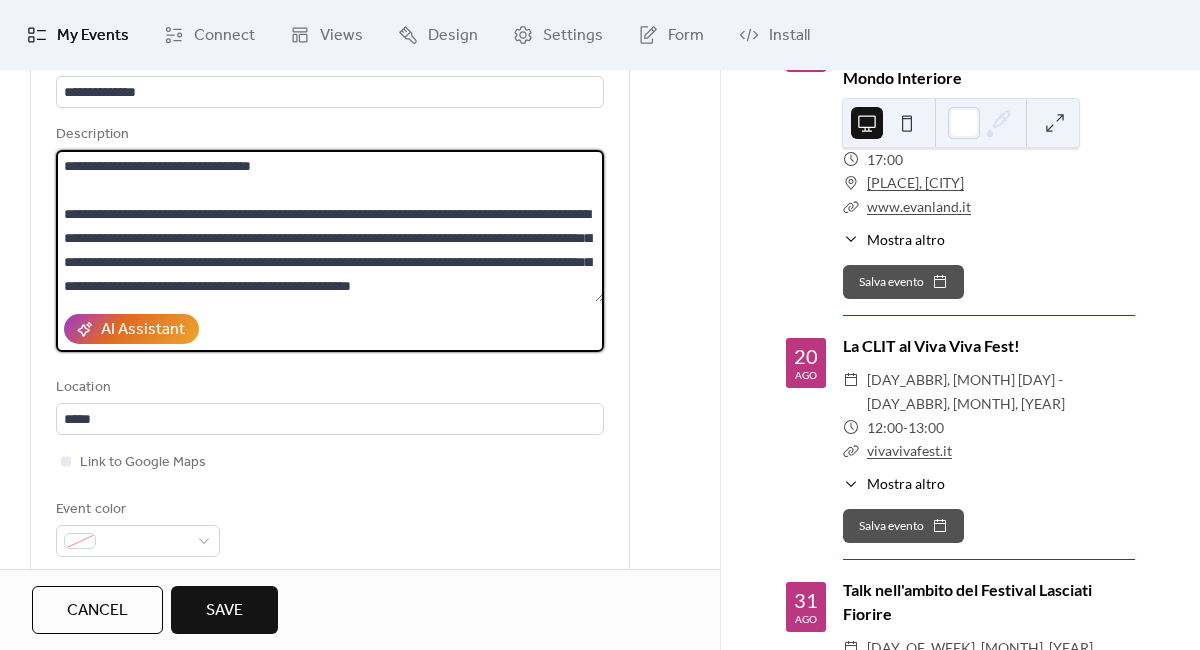scroll, scrollTop: 189, scrollLeft: 0, axis: vertical 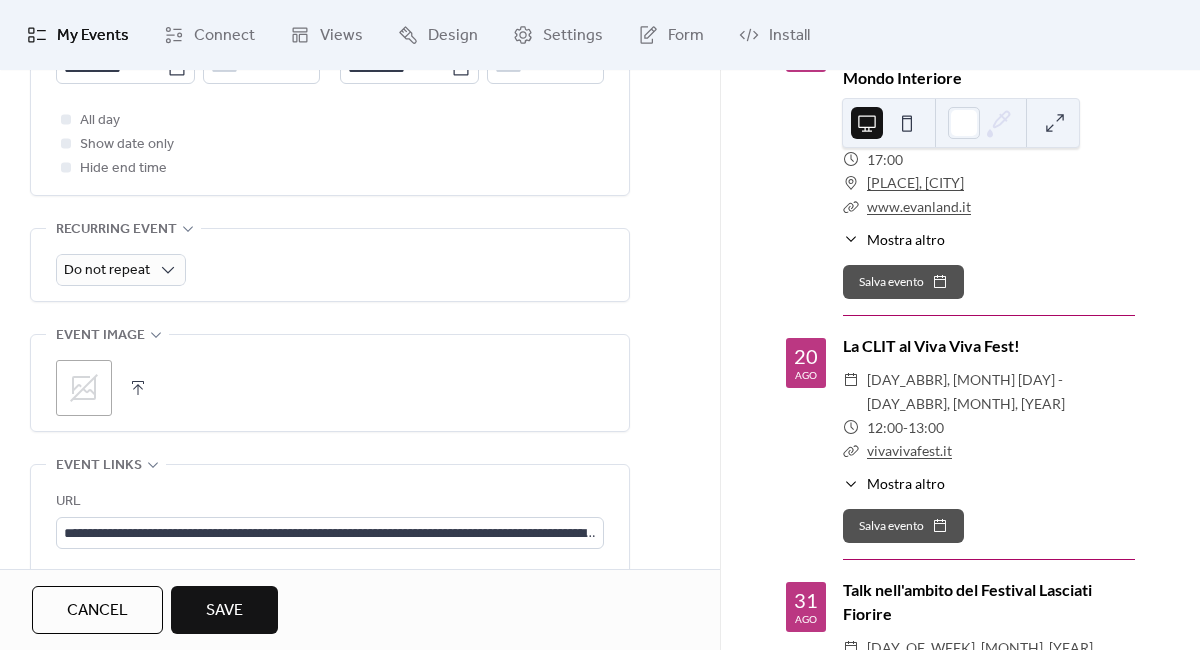 click 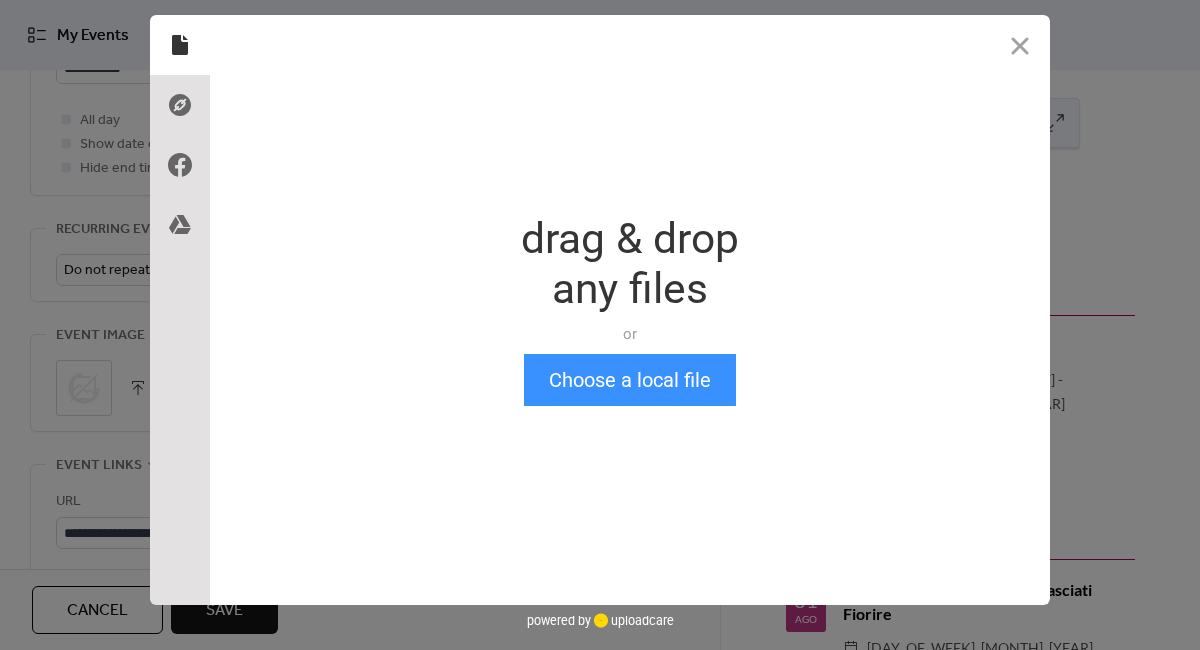 click on "Choose a local file" at bounding box center (630, 380) 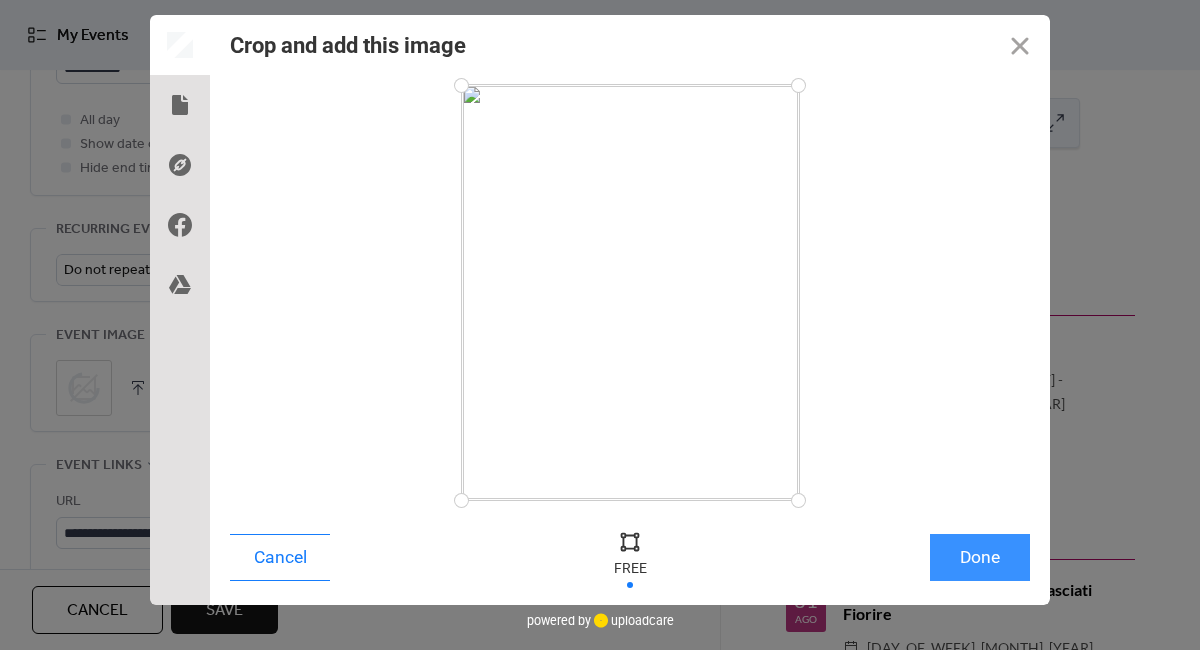 click on "Done" at bounding box center (980, 557) 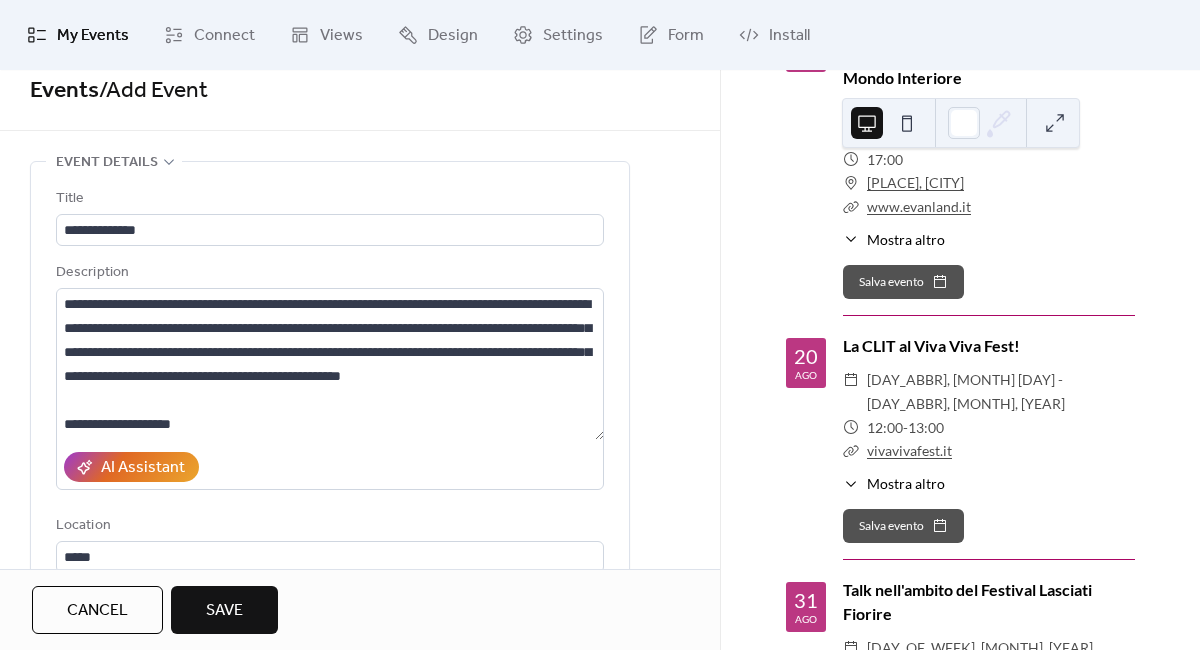 scroll, scrollTop: 0, scrollLeft: 0, axis: both 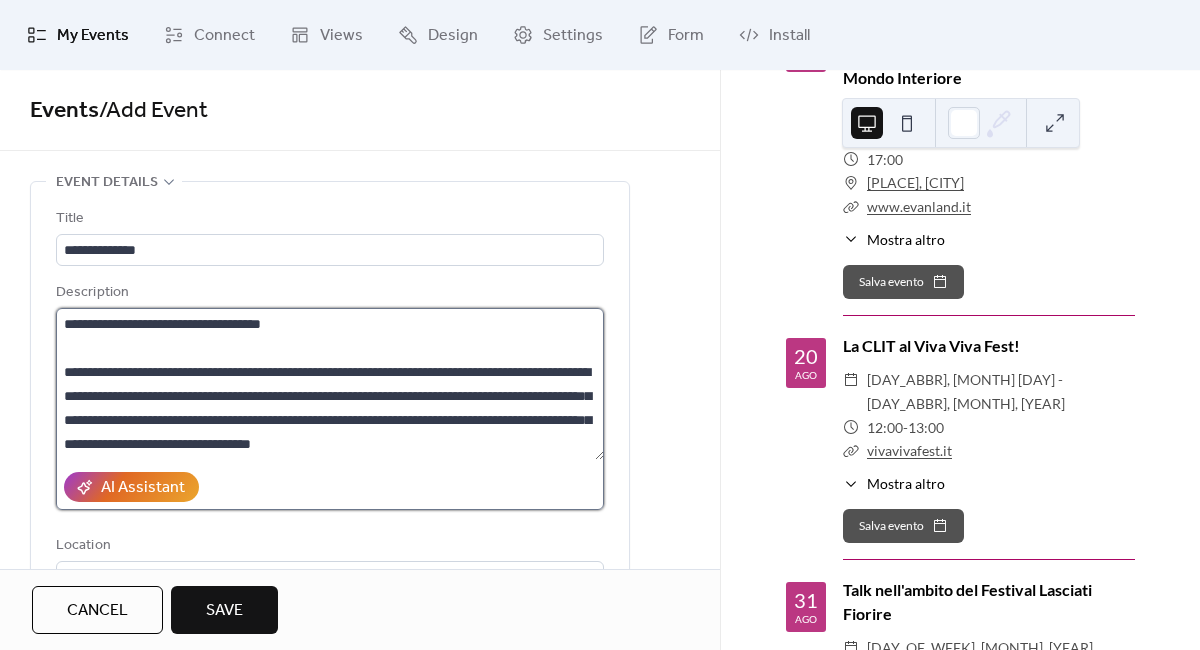 click on "**********" at bounding box center [330, 384] 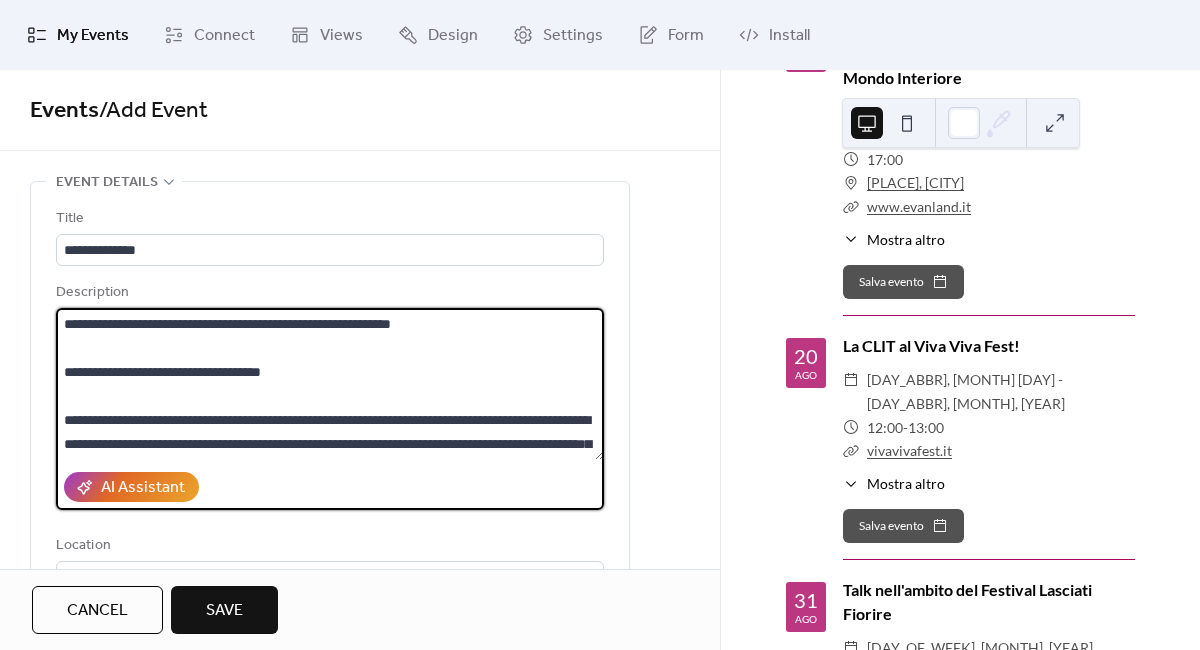 scroll, scrollTop: 240, scrollLeft: 0, axis: vertical 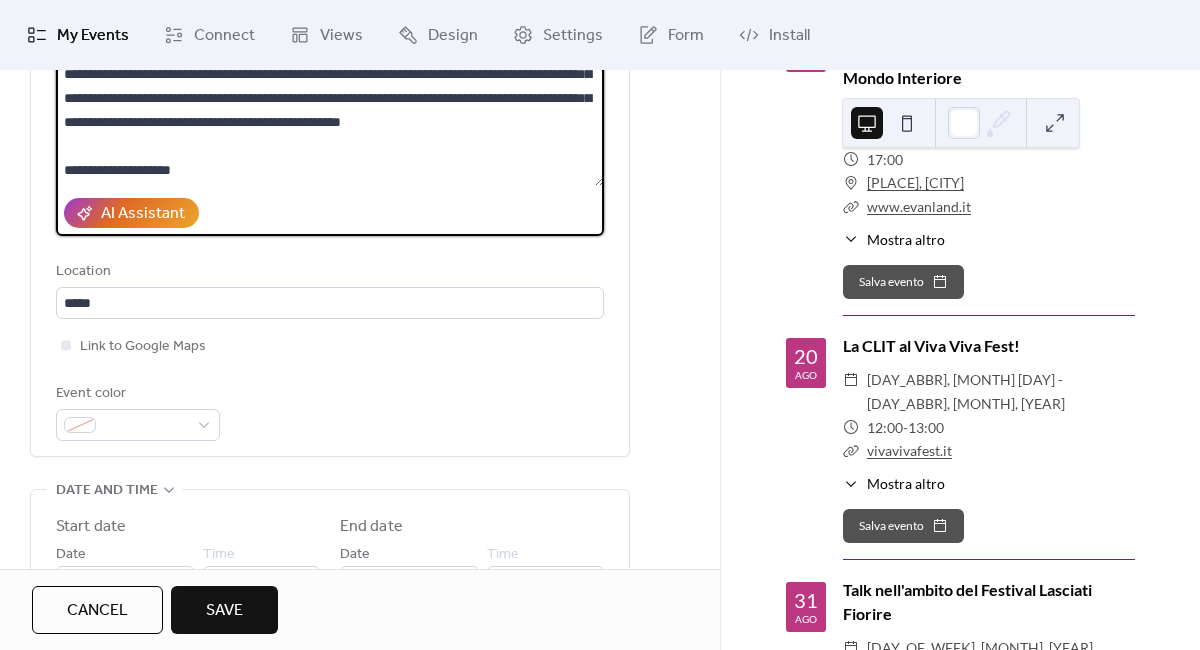 type on "**********" 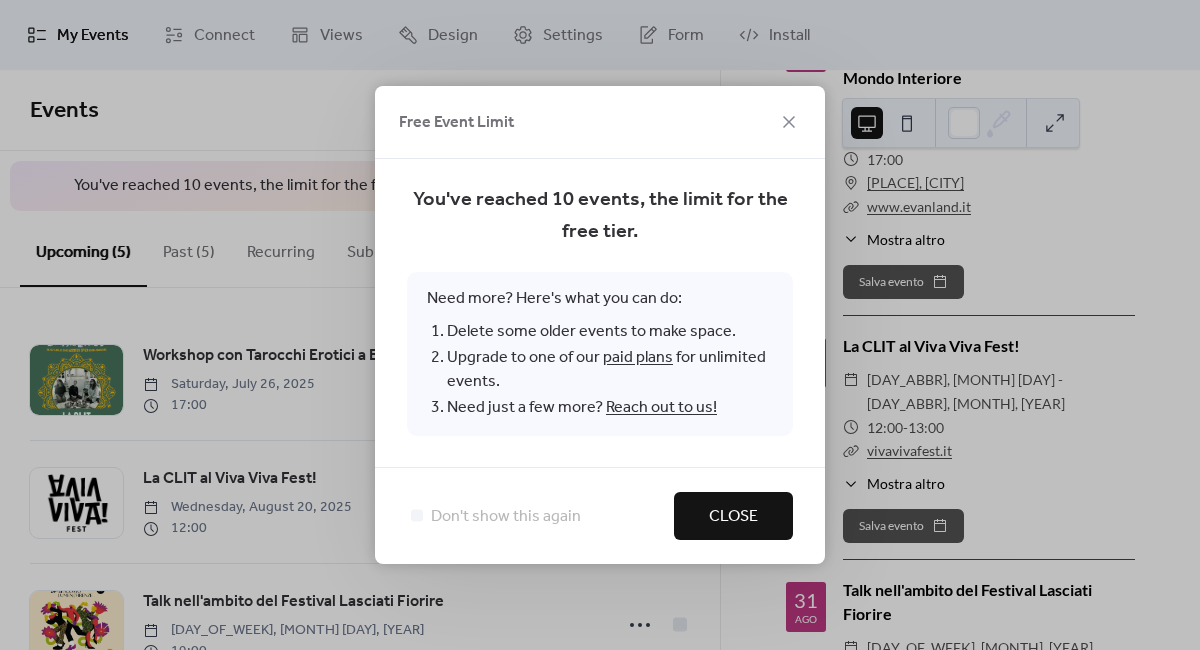 click on "Close" at bounding box center (733, 517) 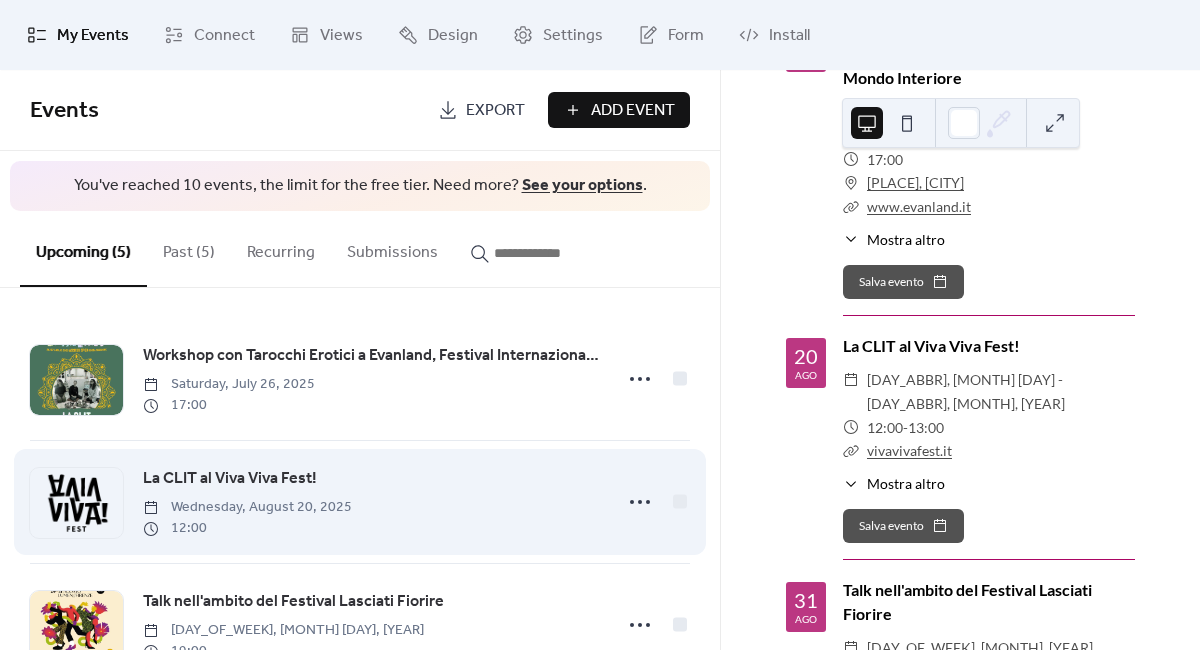 scroll, scrollTop: 314, scrollLeft: 0, axis: vertical 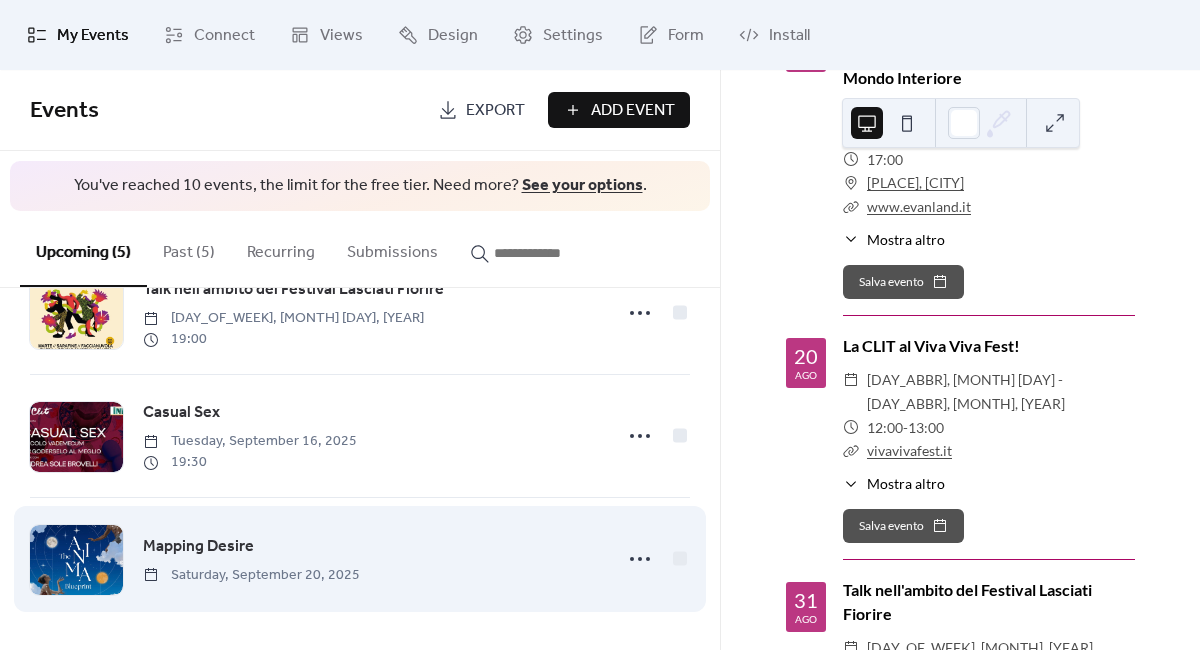 click on "Mapping Desire" at bounding box center (198, 547) 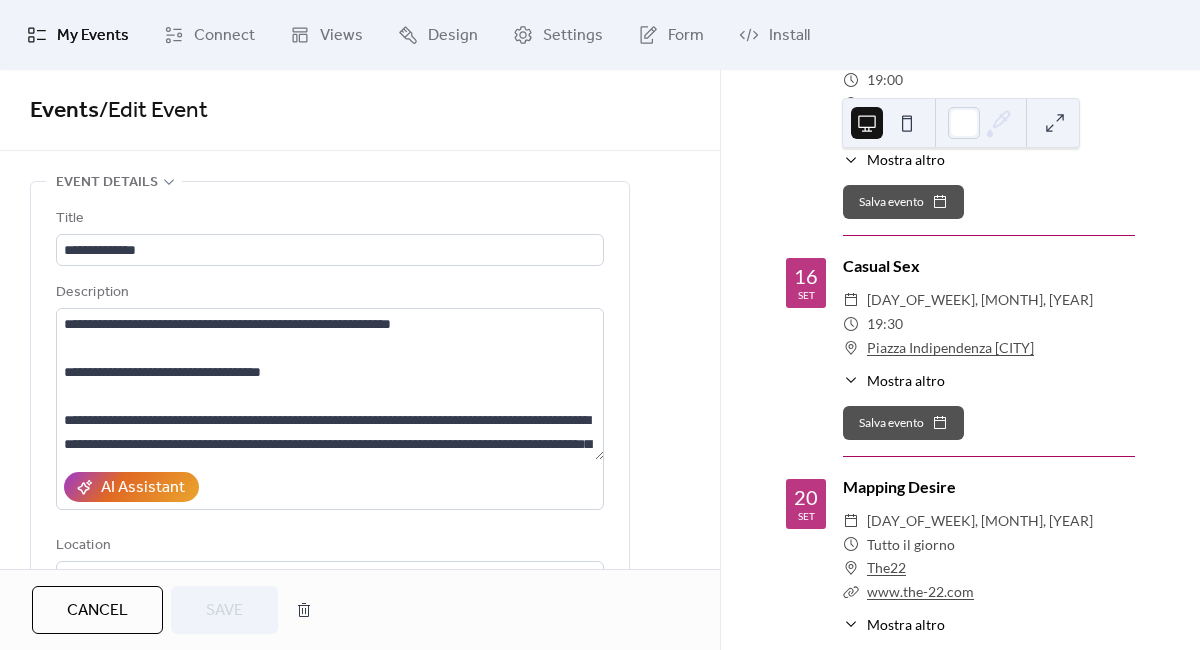 scroll, scrollTop: 897, scrollLeft: 0, axis: vertical 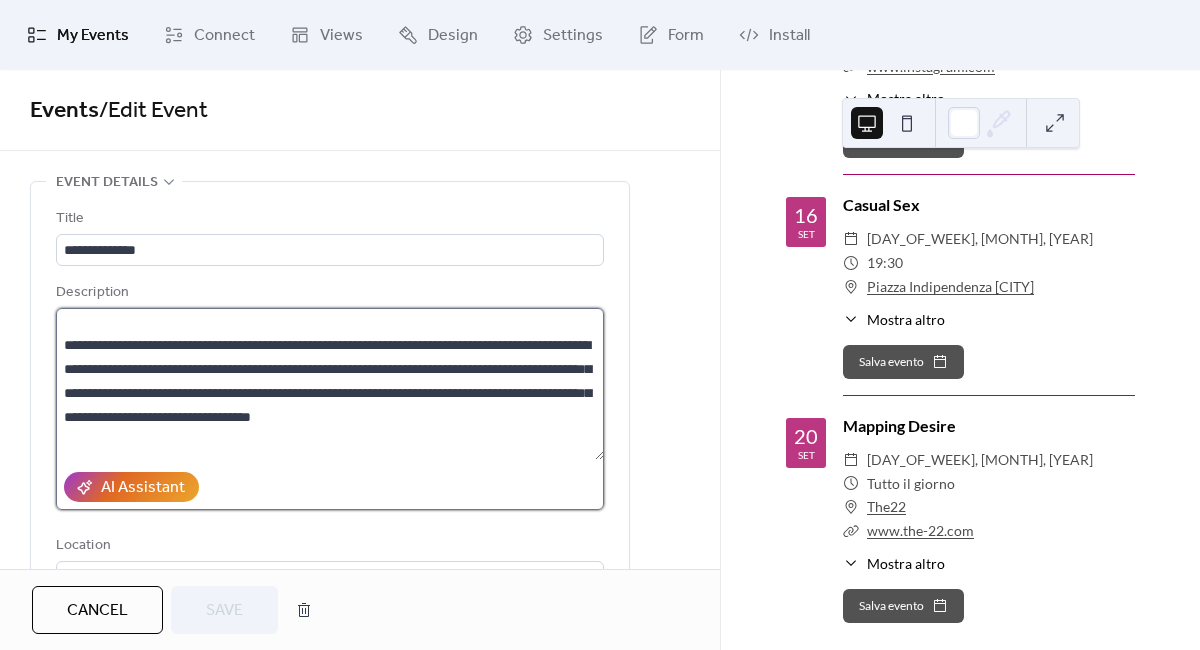 click on "**********" at bounding box center [330, 384] 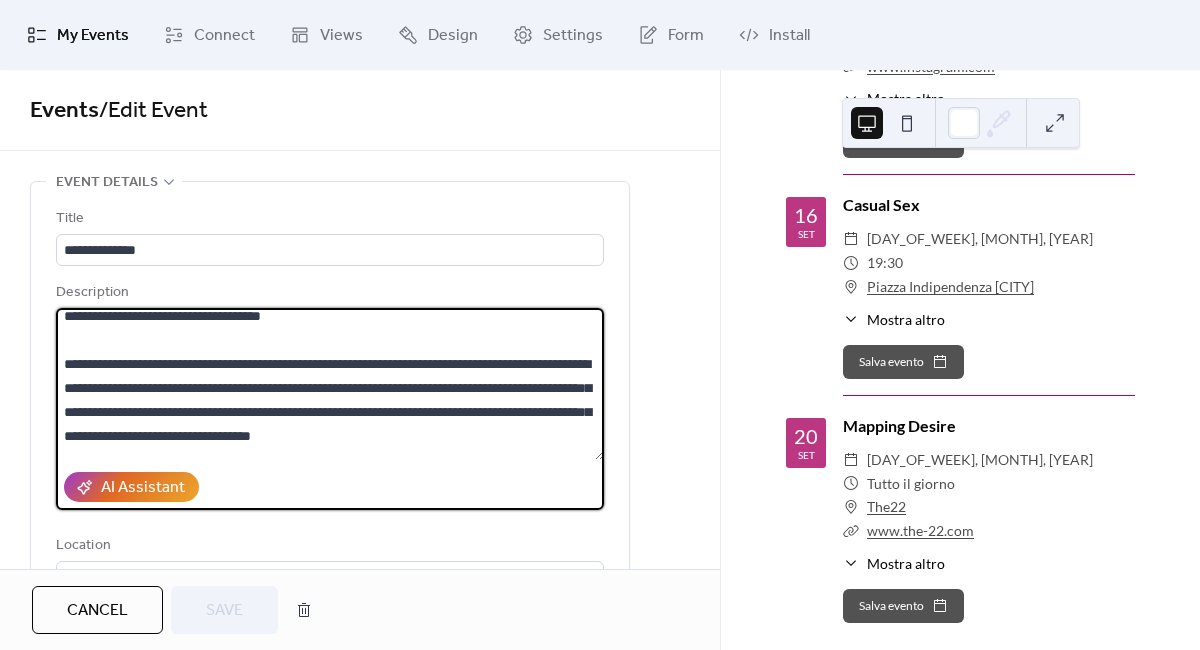 scroll, scrollTop: 0, scrollLeft: 0, axis: both 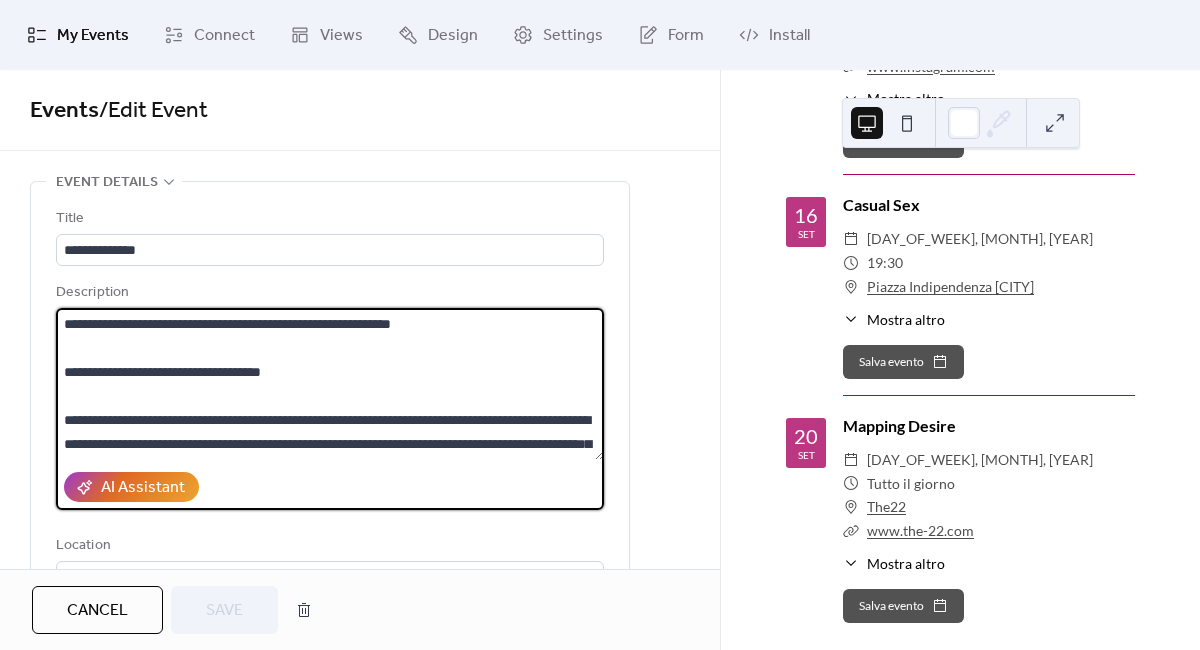 click on "**********" at bounding box center [330, 384] 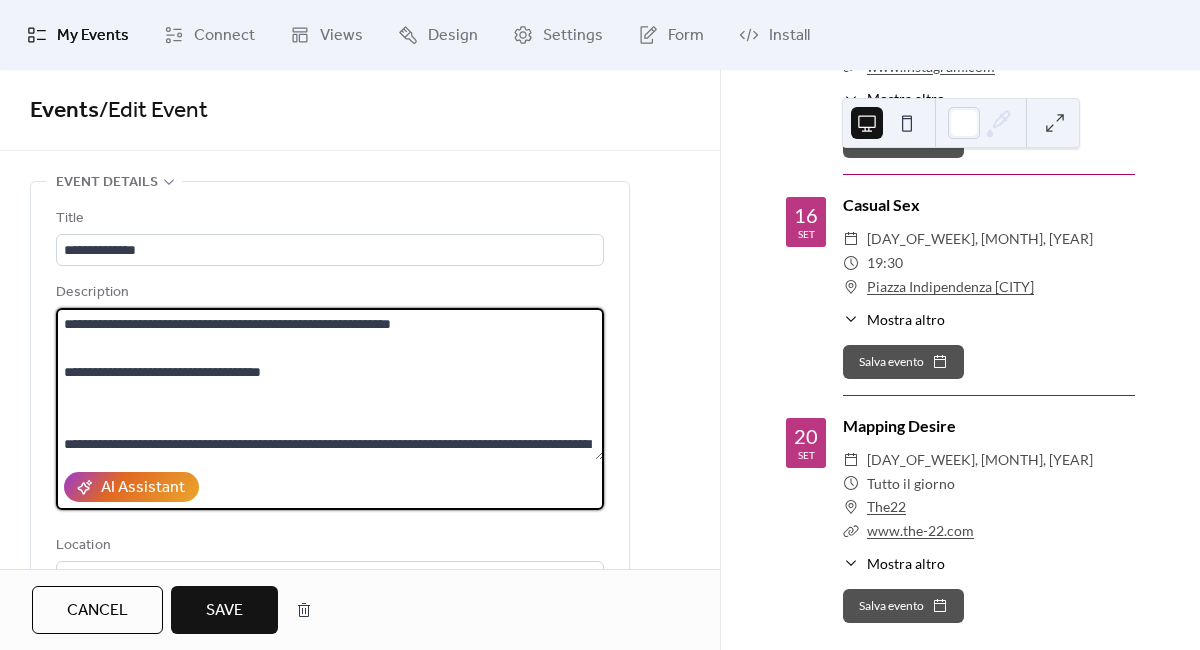 paste on "**********" 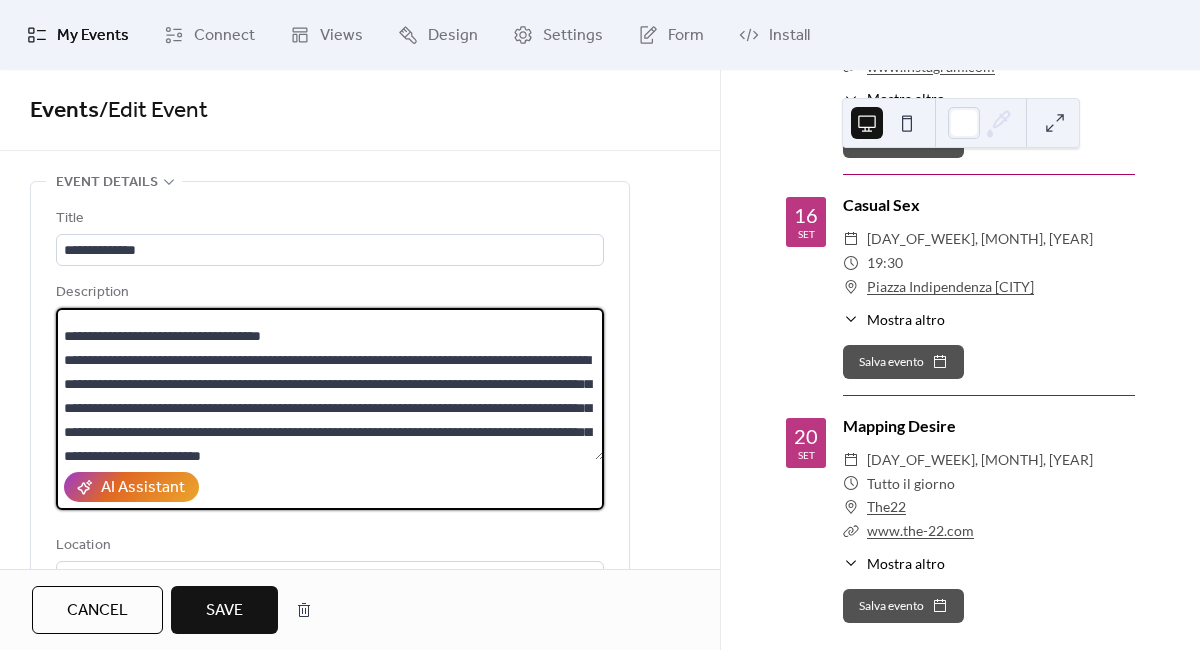 scroll, scrollTop: 30, scrollLeft: 0, axis: vertical 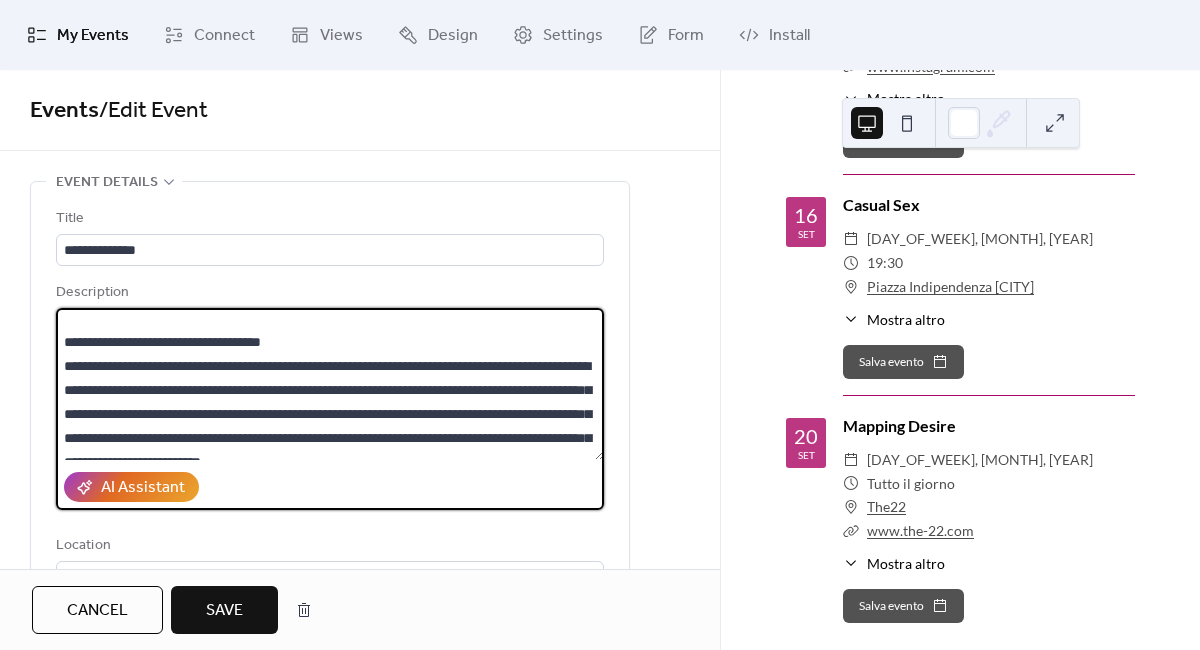 click at bounding box center (330, 384) 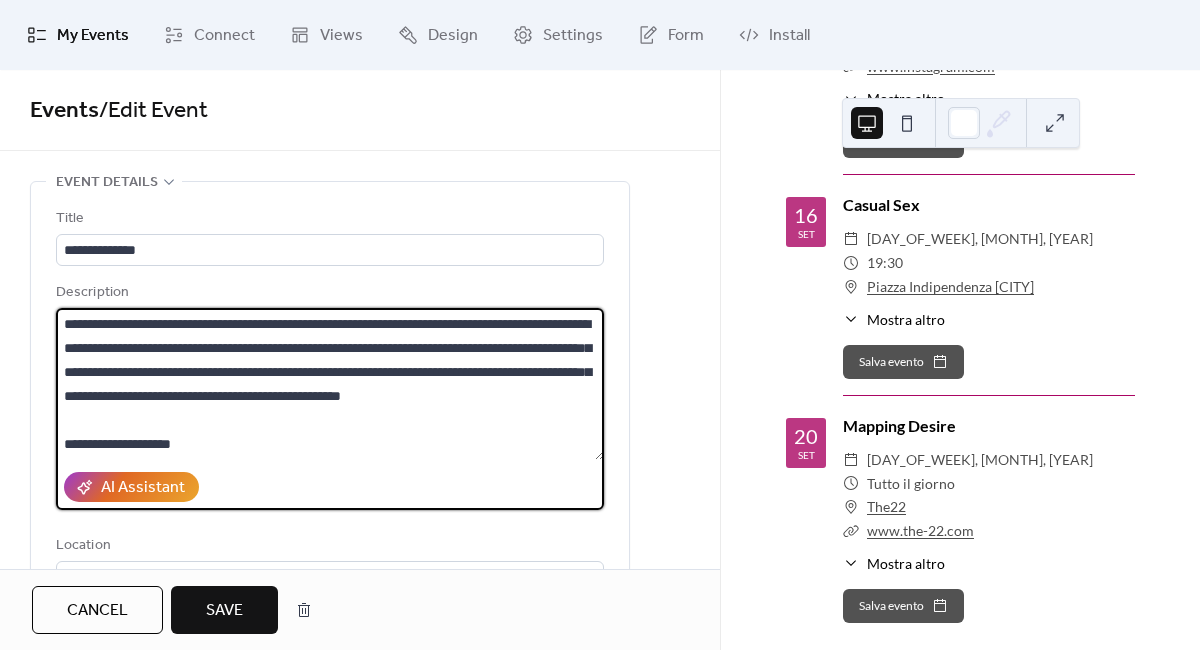 scroll, scrollTop: 408, scrollLeft: 0, axis: vertical 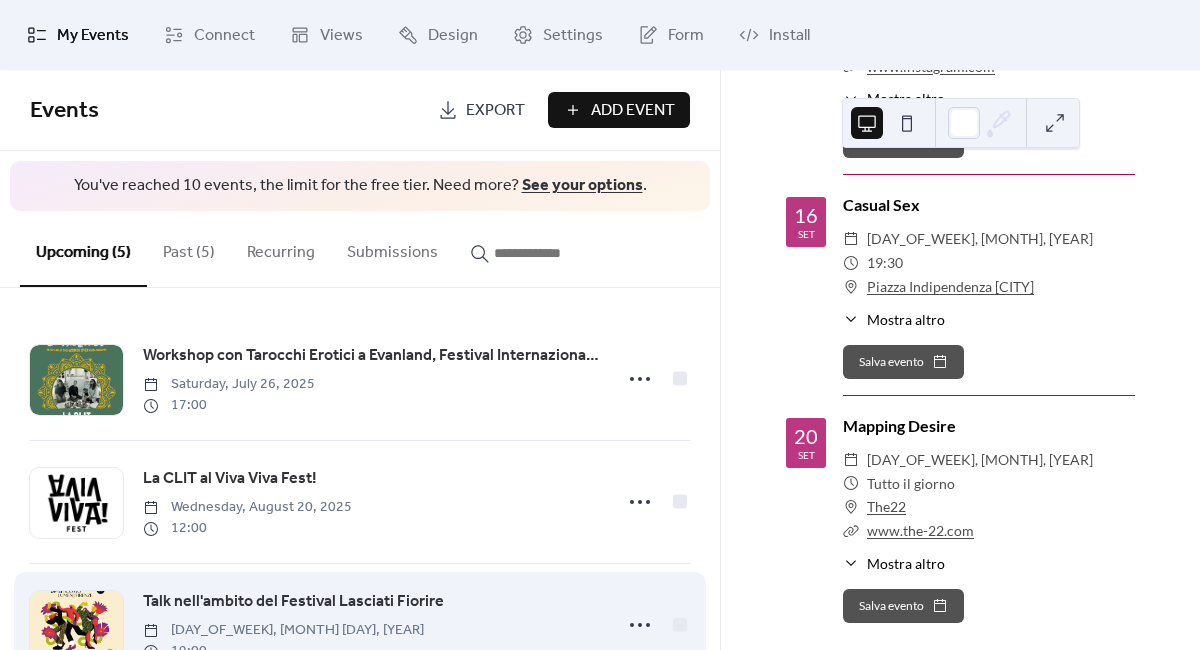 click on "Talk nell'ambito del Festival Lasciati Fiorire" at bounding box center [293, 602] 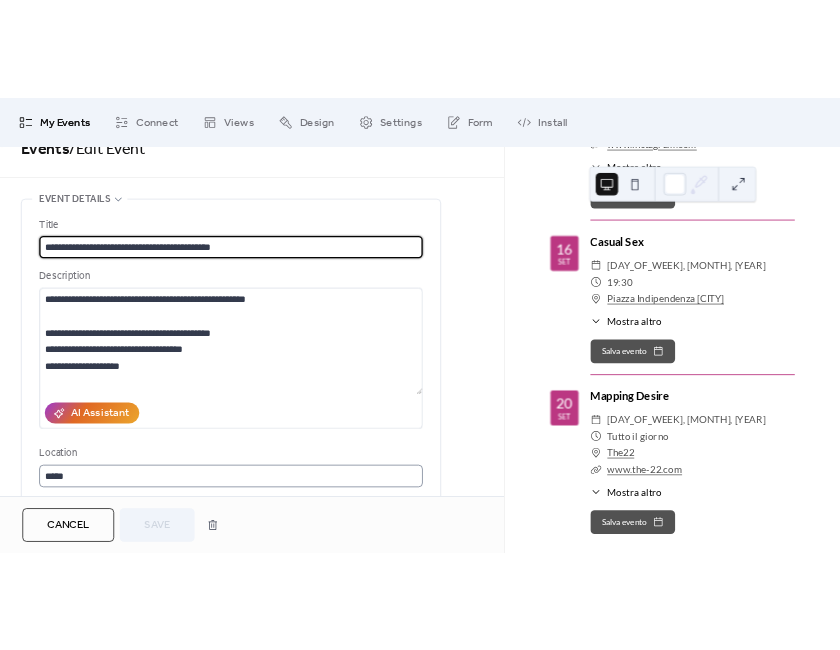 scroll, scrollTop: 30, scrollLeft: 0, axis: vertical 